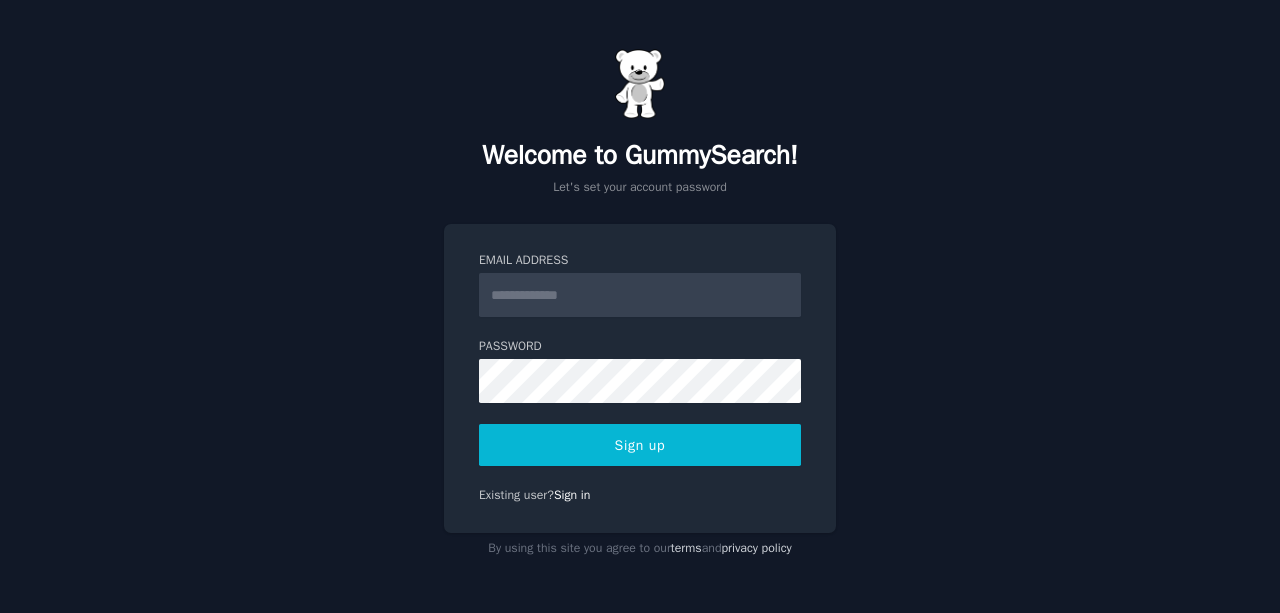 scroll, scrollTop: 0, scrollLeft: 0, axis: both 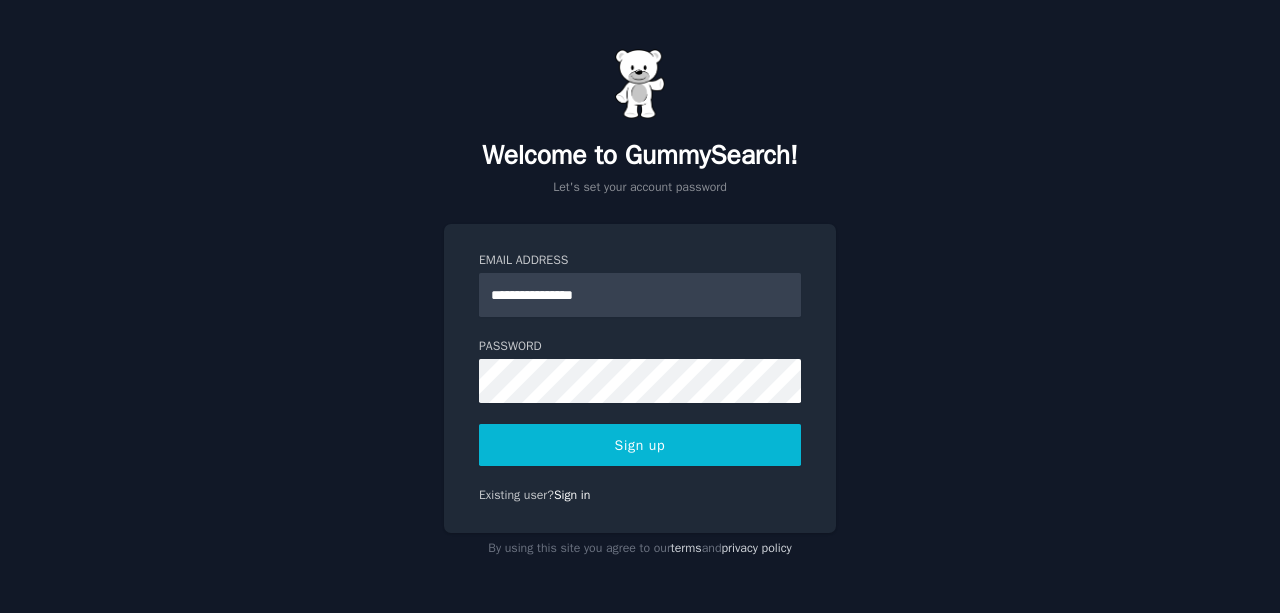 click on "Sign up" at bounding box center (640, 445) 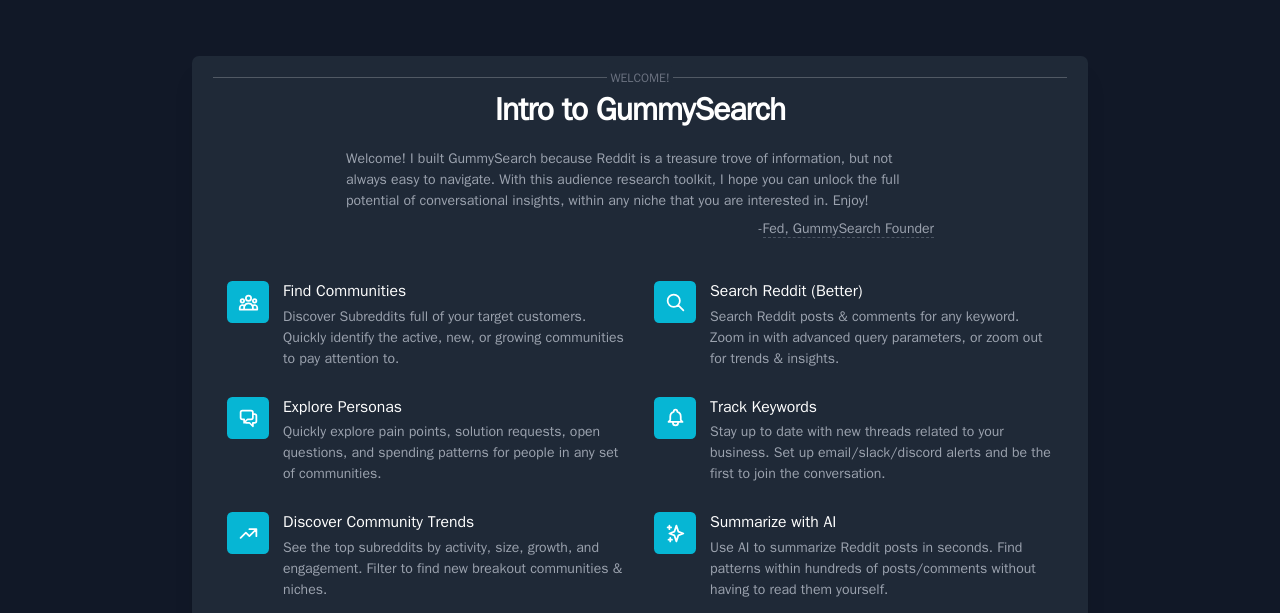 scroll, scrollTop: 0, scrollLeft: 0, axis: both 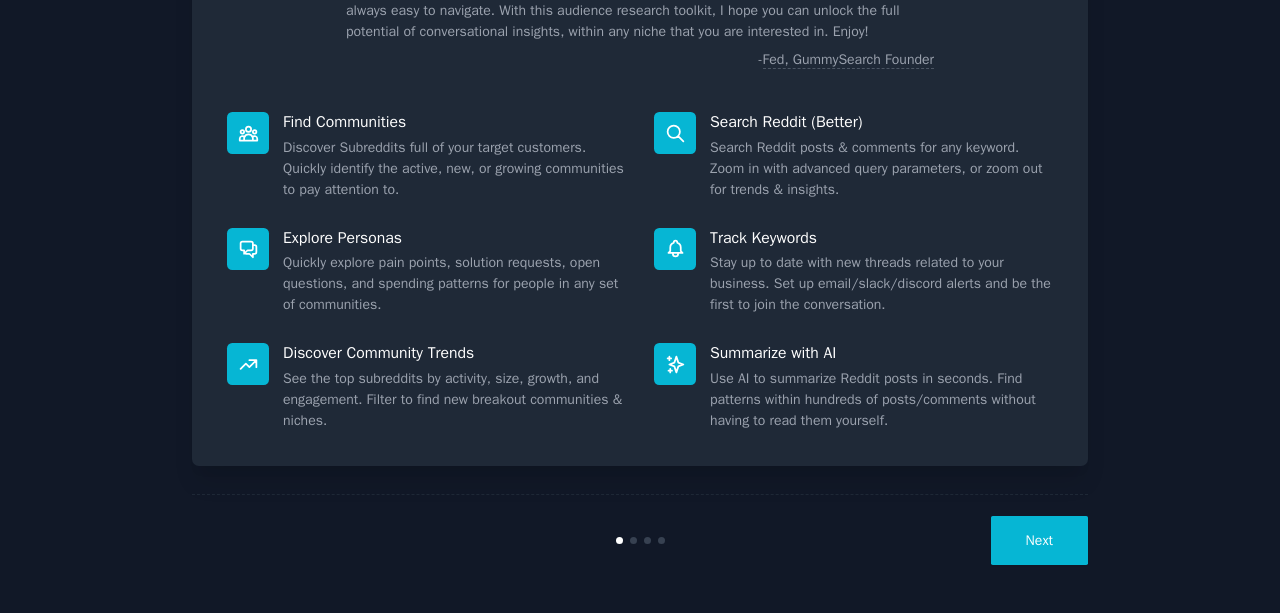 click on "Next" at bounding box center [1039, 540] 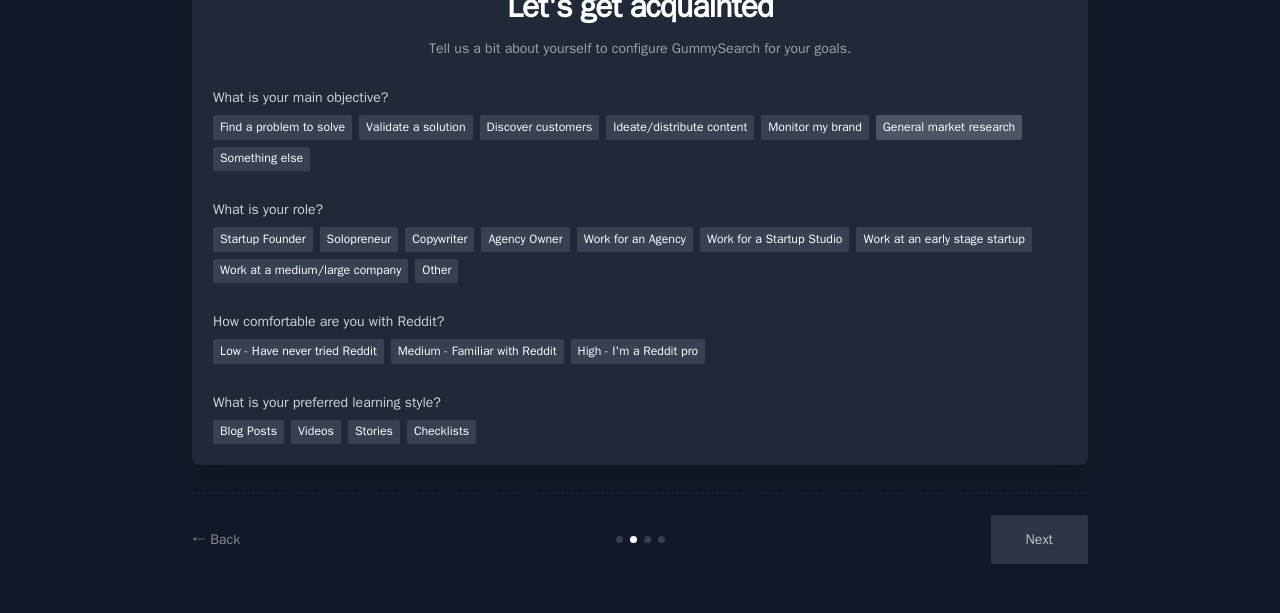 click on "General market research" at bounding box center [949, 127] 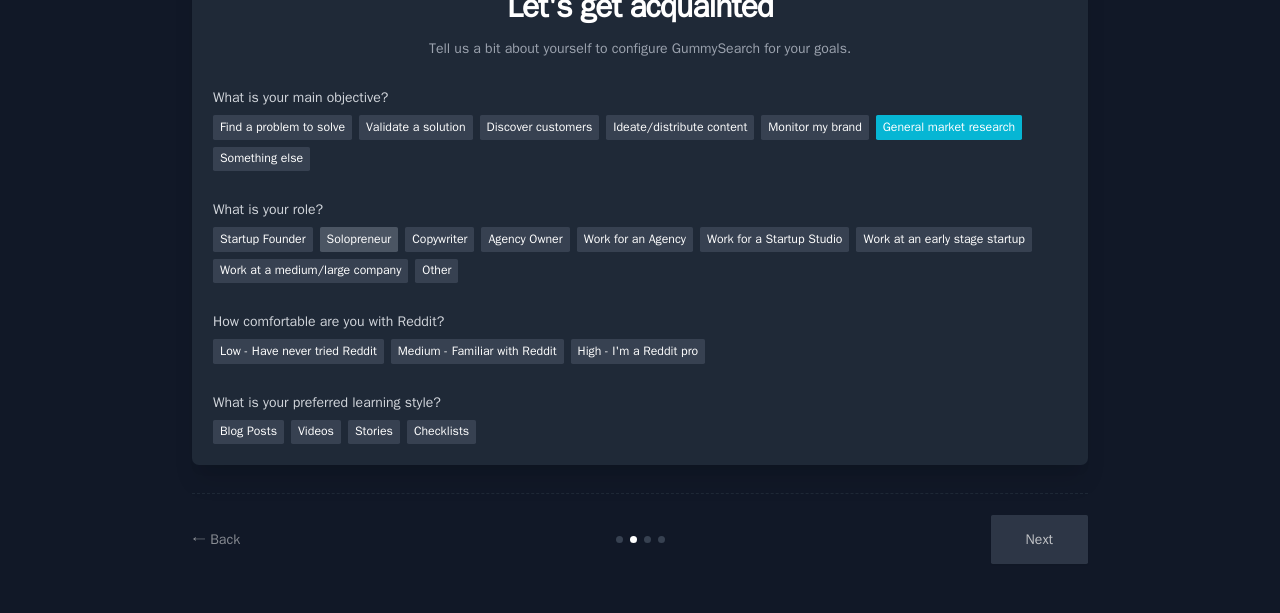 click on "Solopreneur" at bounding box center (359, 239) 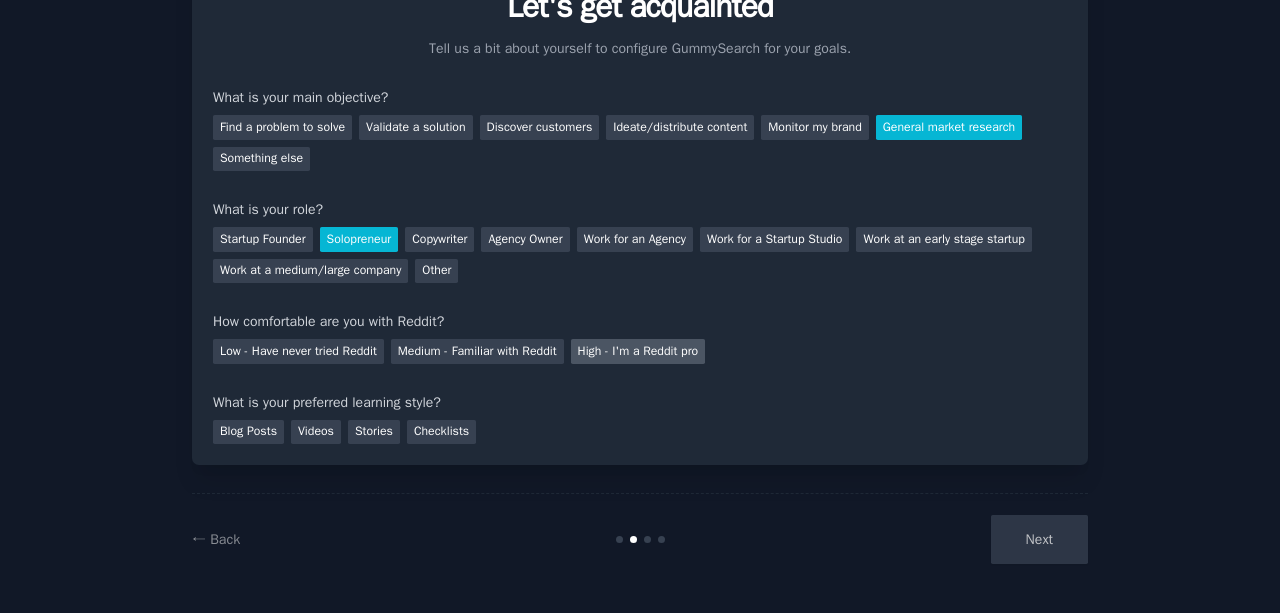 click on "High - I'm a Reddit pro" at bounding box center (638, 351) 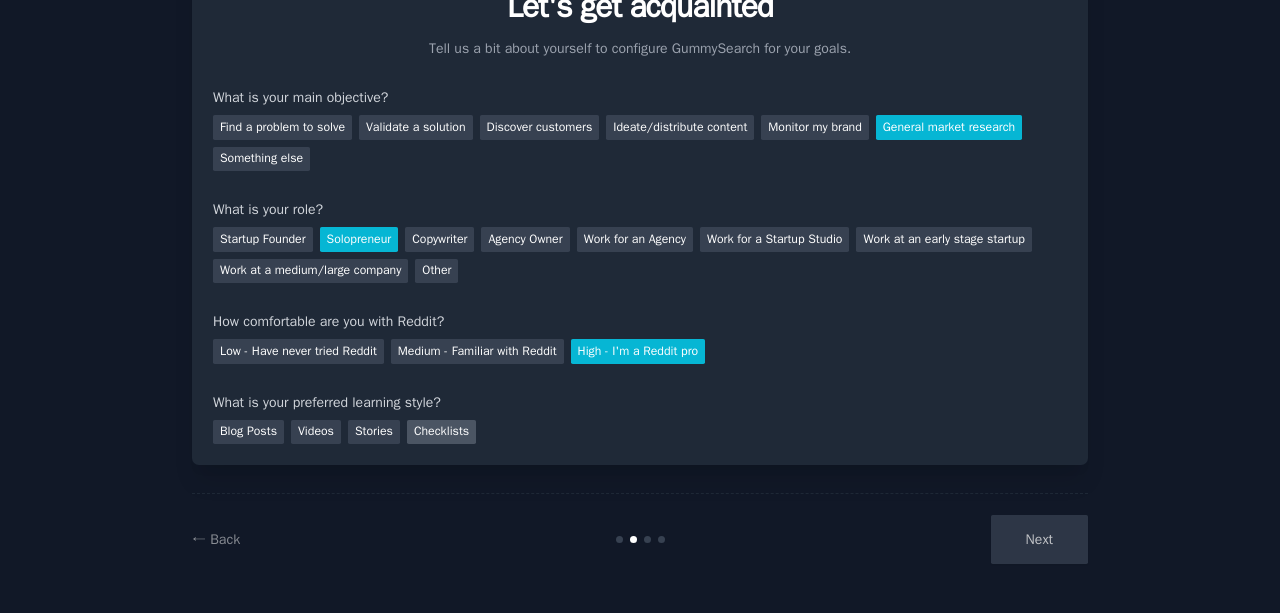 click on "Checklists" at bounding box center (441, 432) 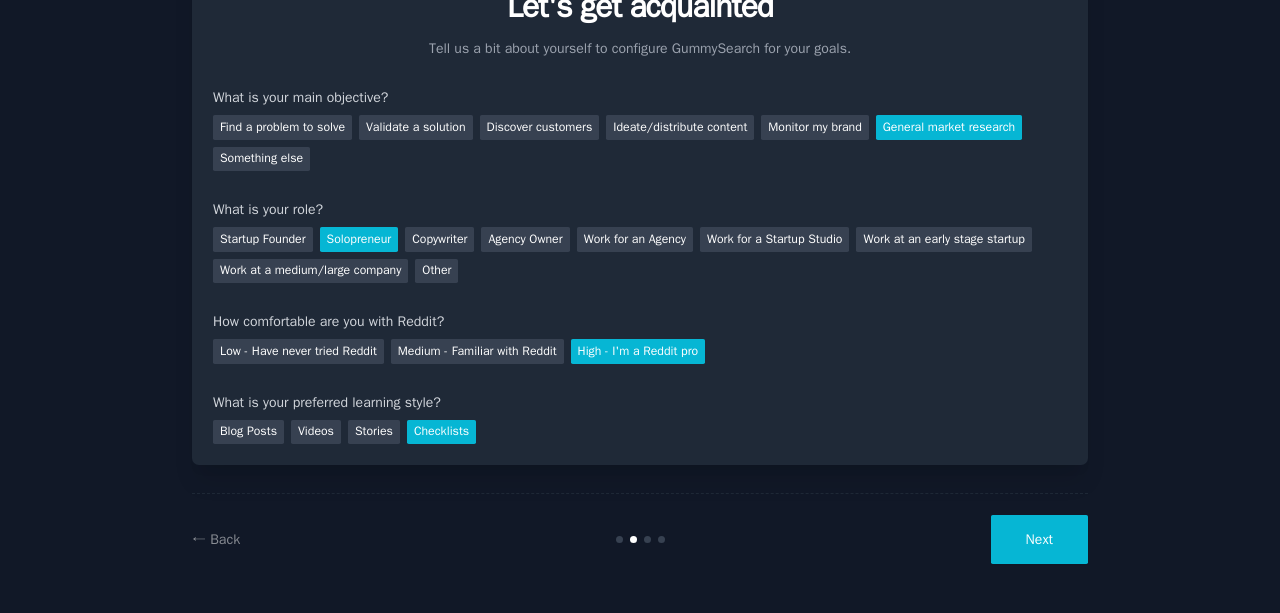 click on "Next" at bounding box center (1039, 539) 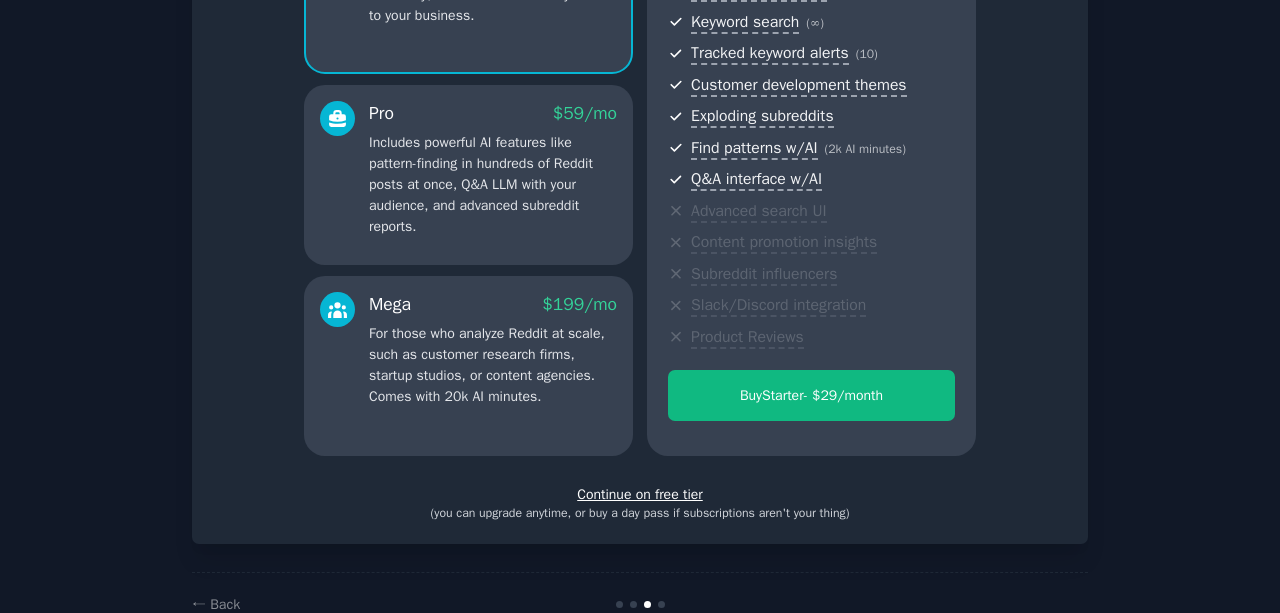 scroll, scrollTop: 335, scrollLeft: 0, axis: vertical 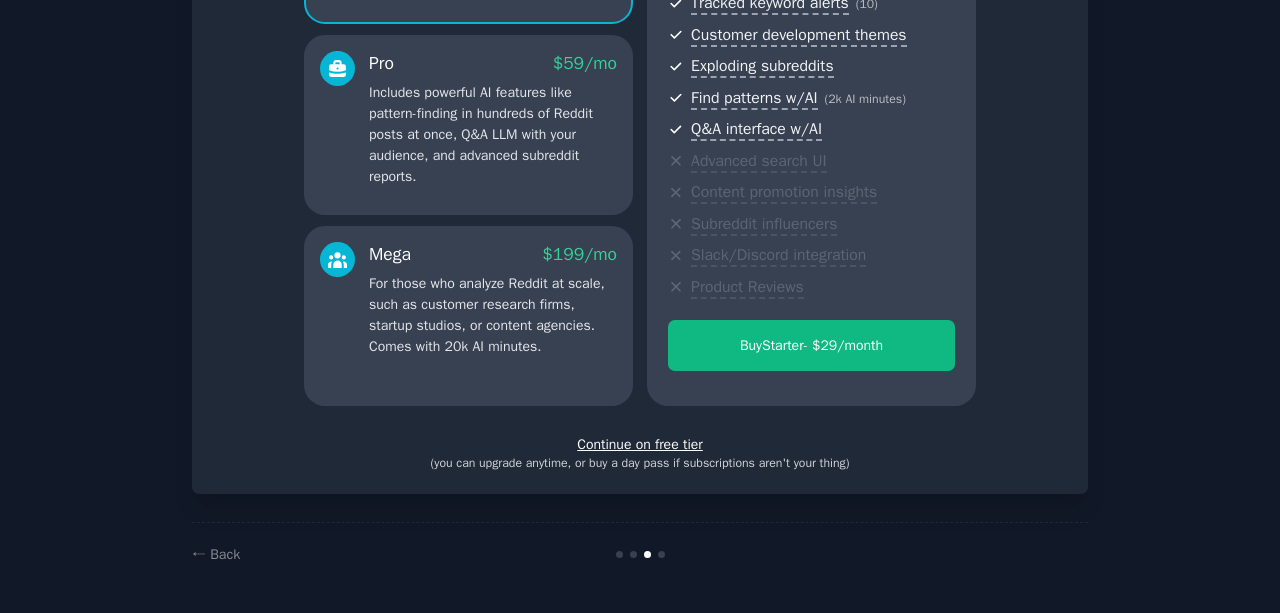 click on "Continue on free tier" at bounding box center (640, 444) 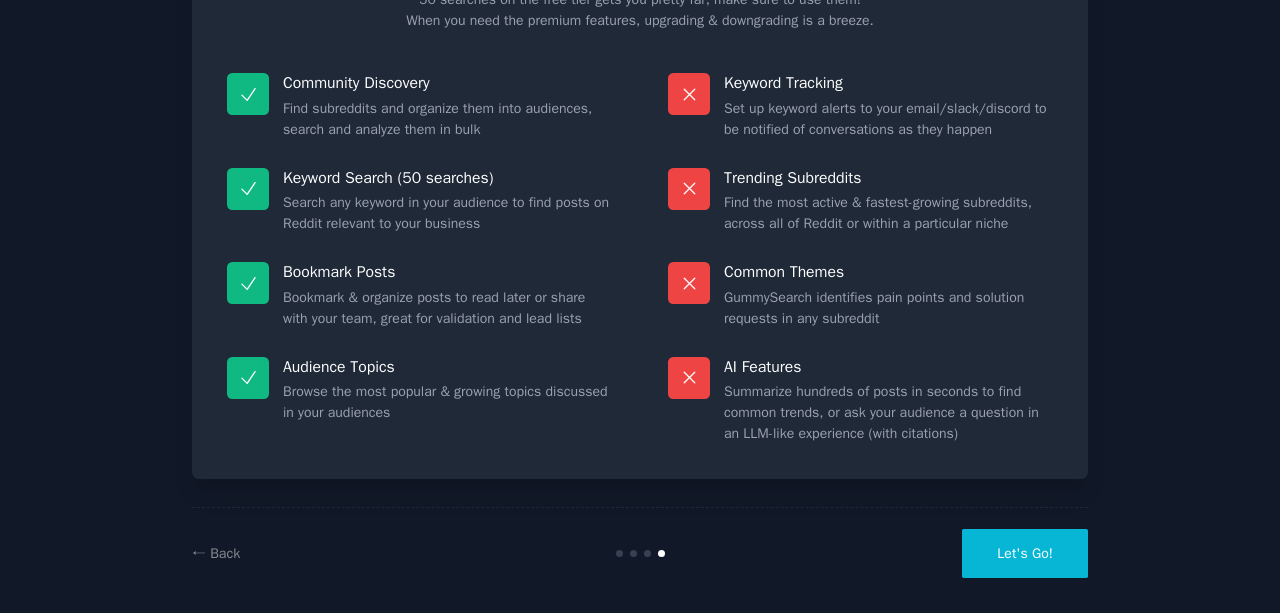 scroll, scrollTop: 166, scrollLeft: 0, axis: vertical 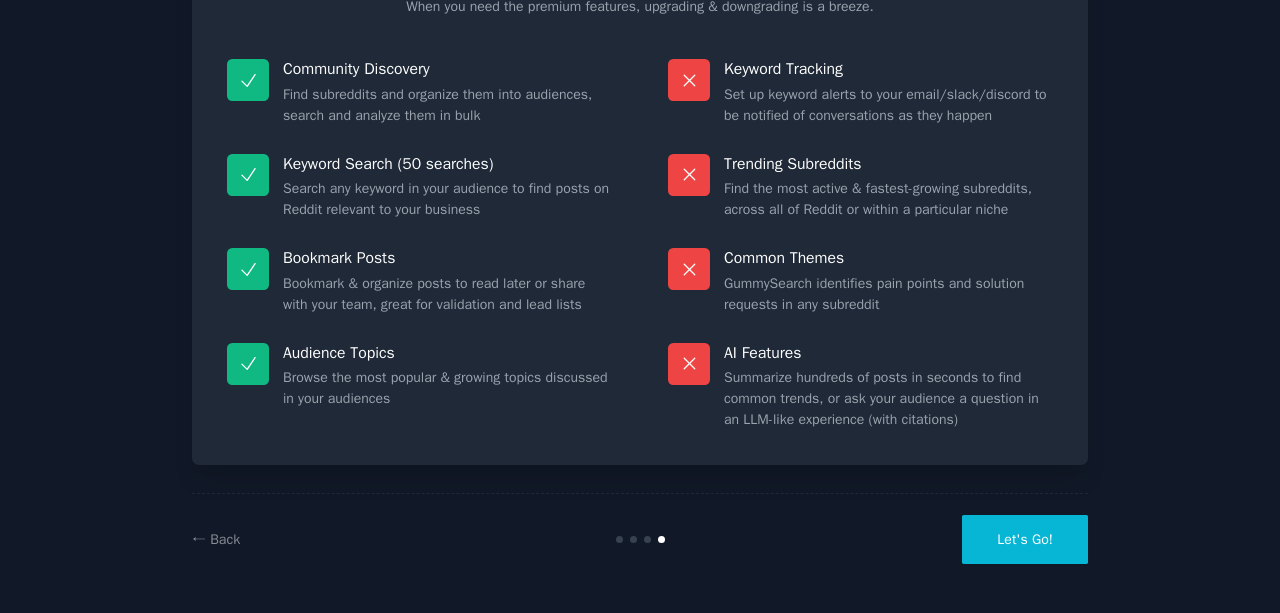 click on "Let's Go!" at bounding box center (1025, 539) 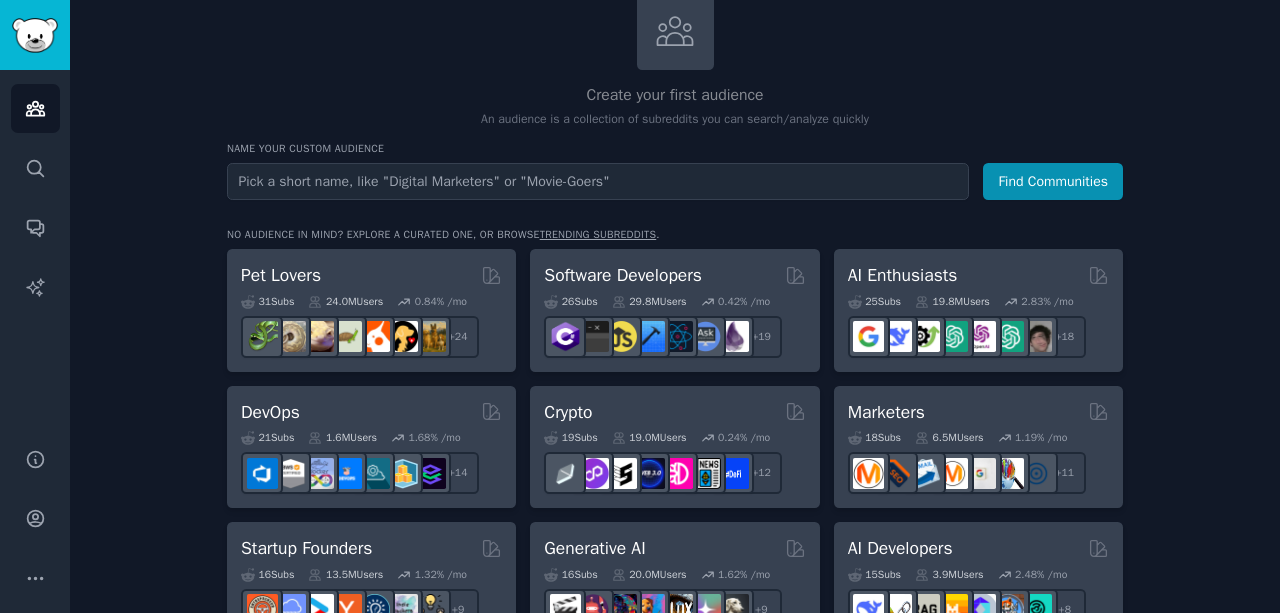 scroll, scrollTop: 136, scrollLeft: 0, axis: vertical 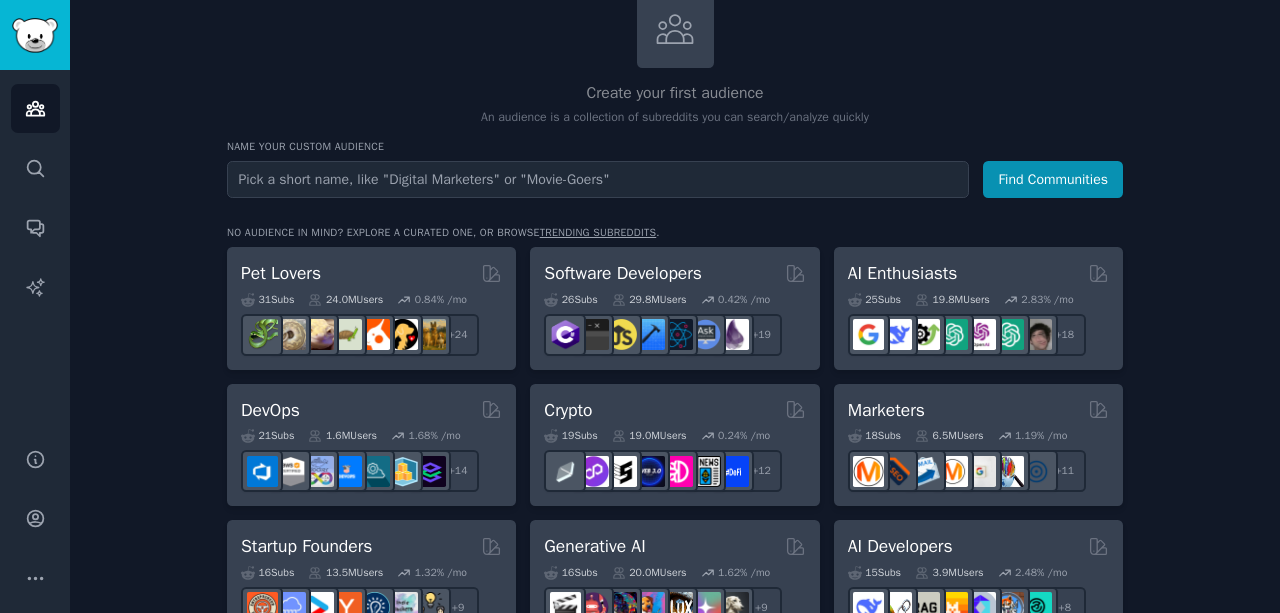 click at bounding box center [598, 179] 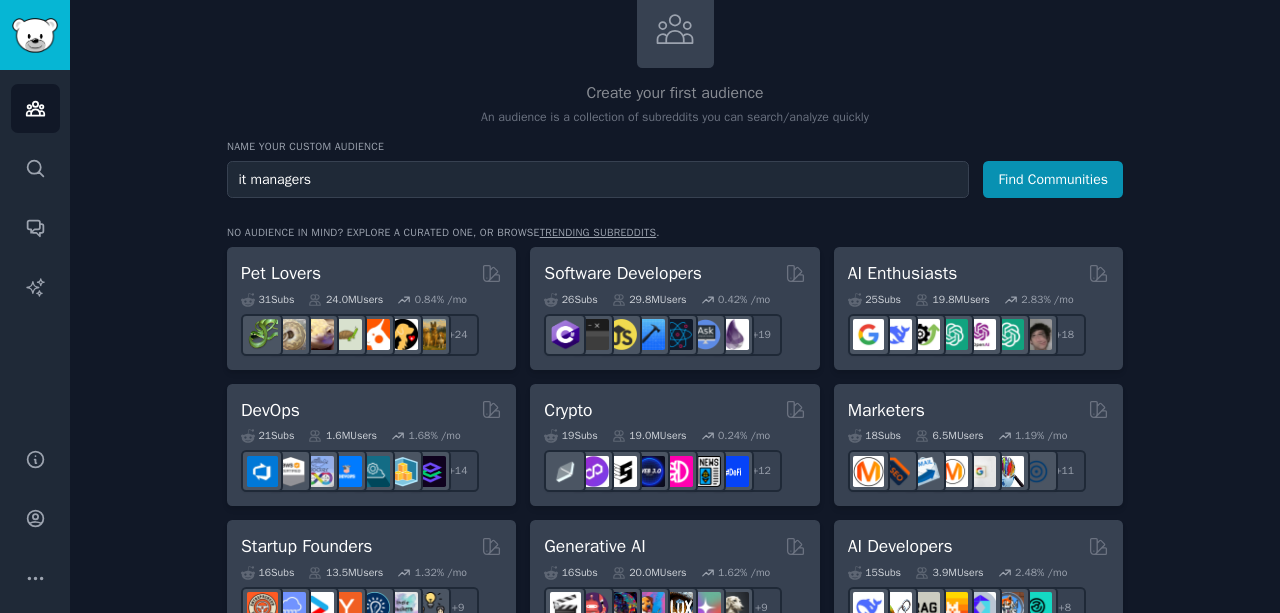 type on "it managers" 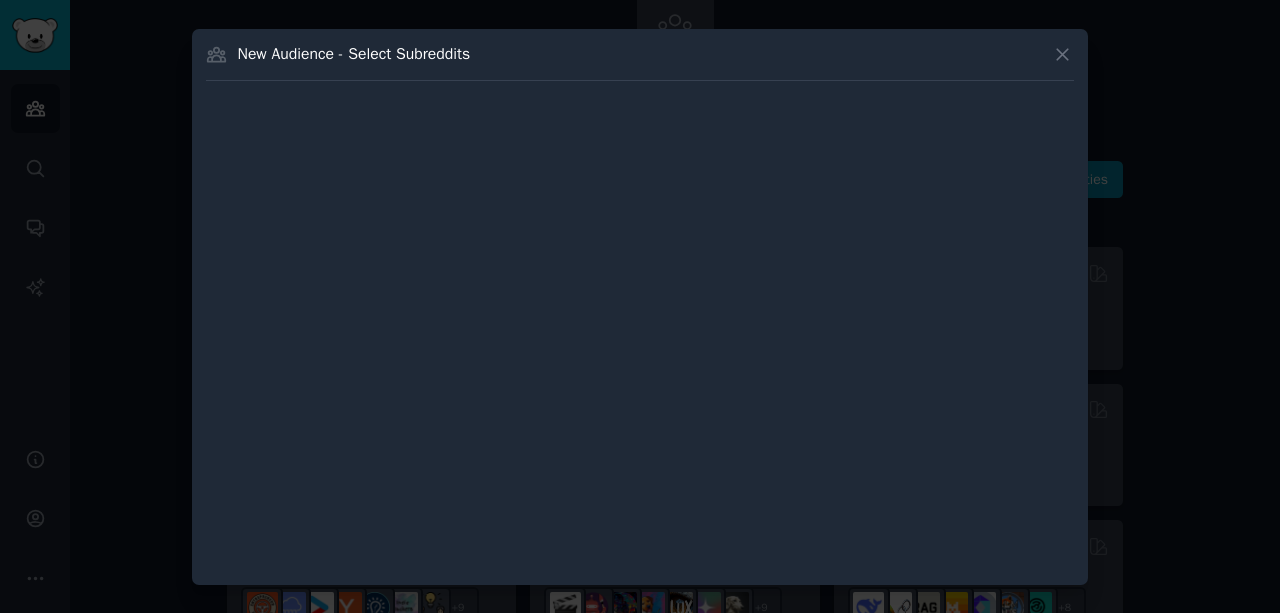type 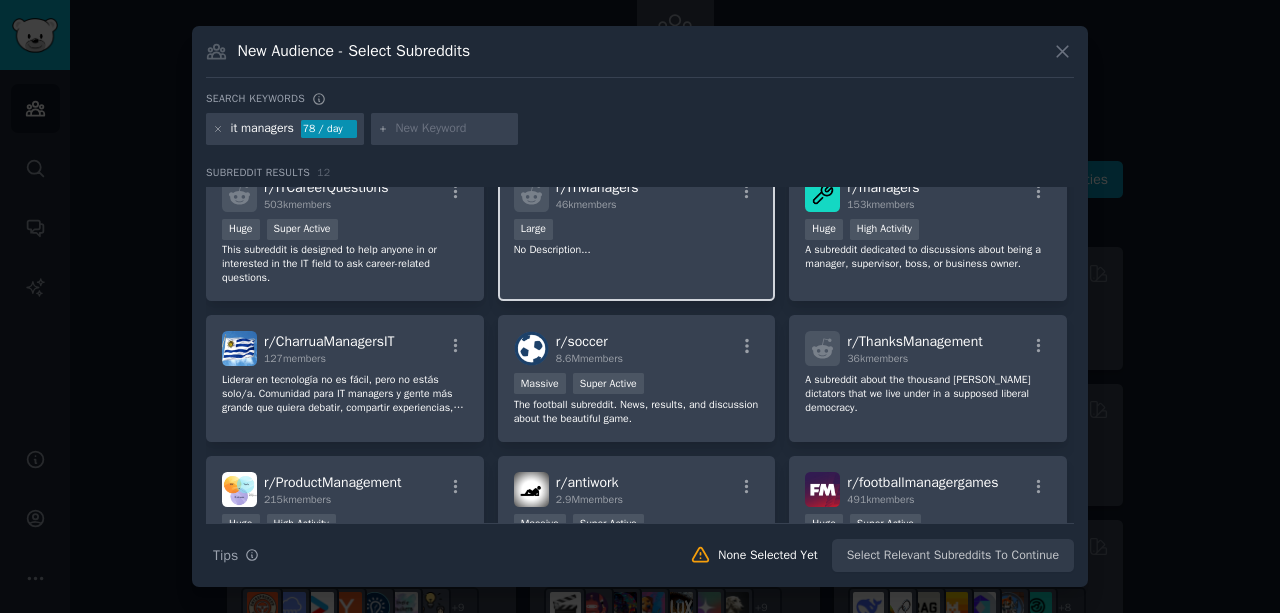 scroll, scrollTop: 0, scrollLeft: 0, axis: both 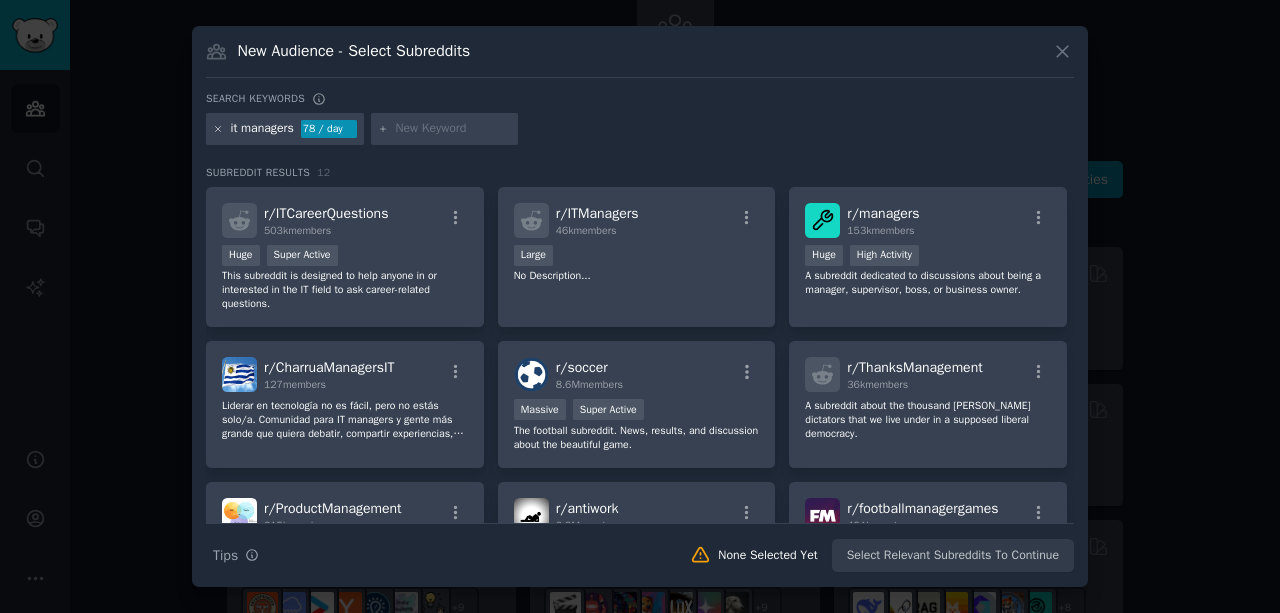 click 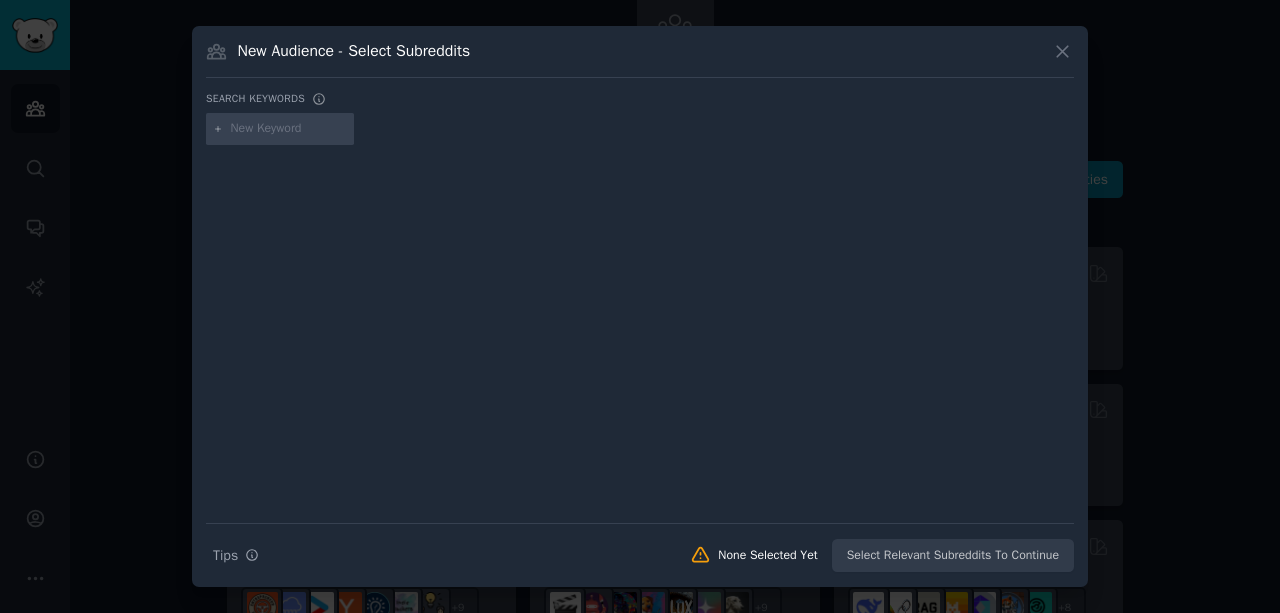 click at bounding box center [289, 129] 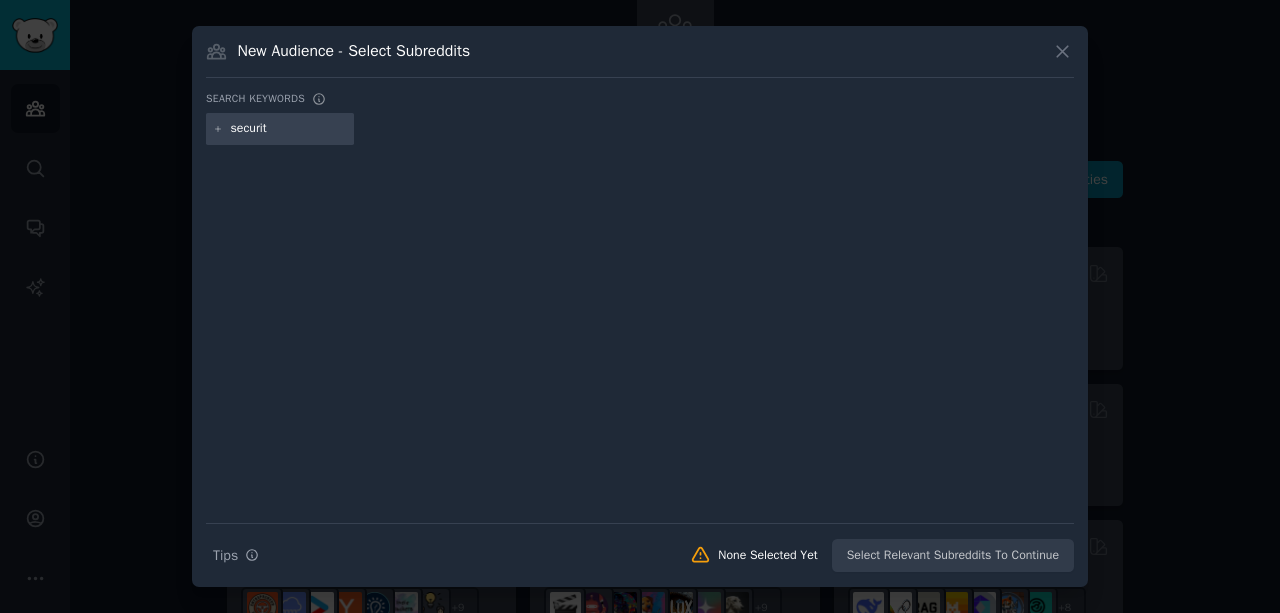 type on "security" 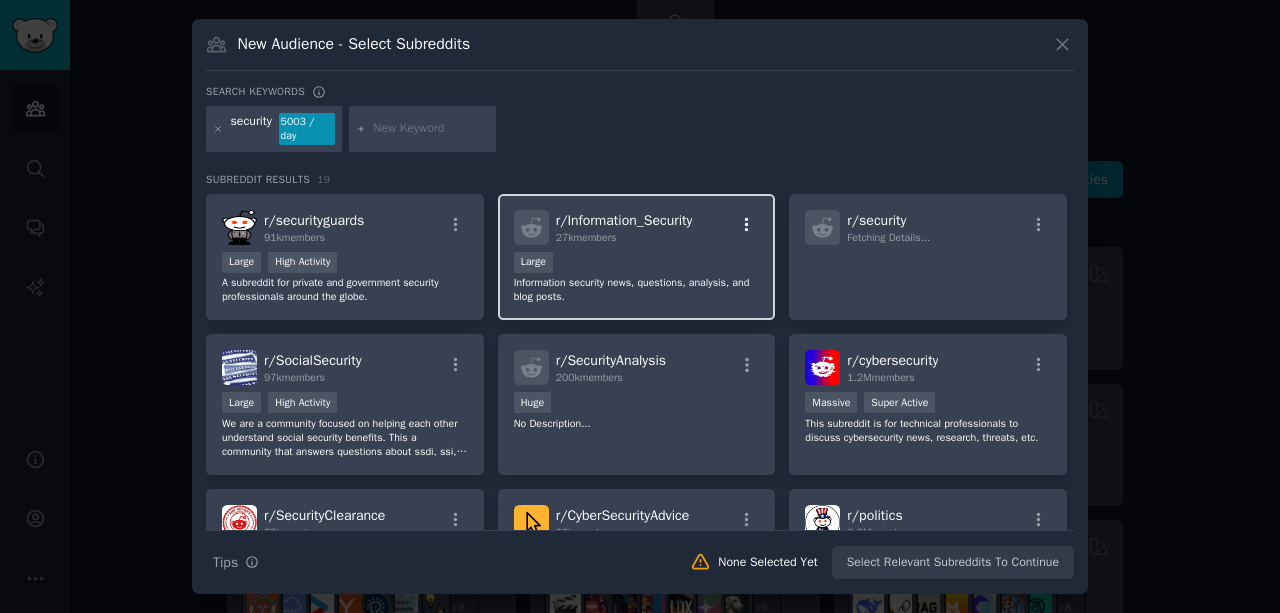 click 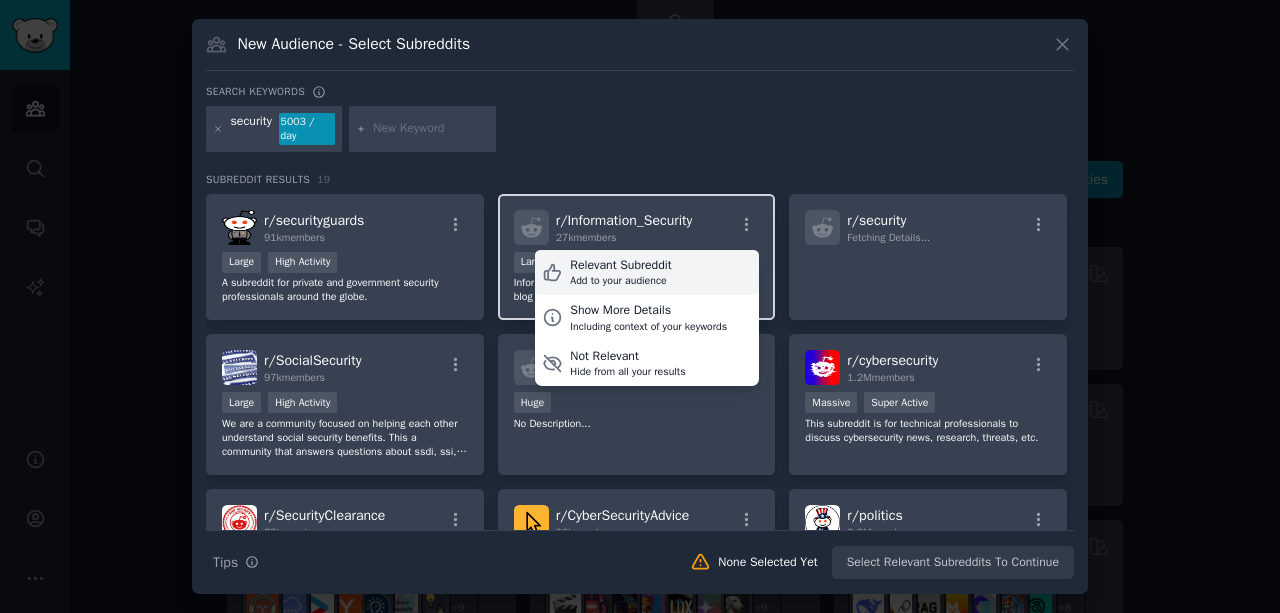 click on "Relevant Subreddit Add to your audience" at bounding box center [647, 273] 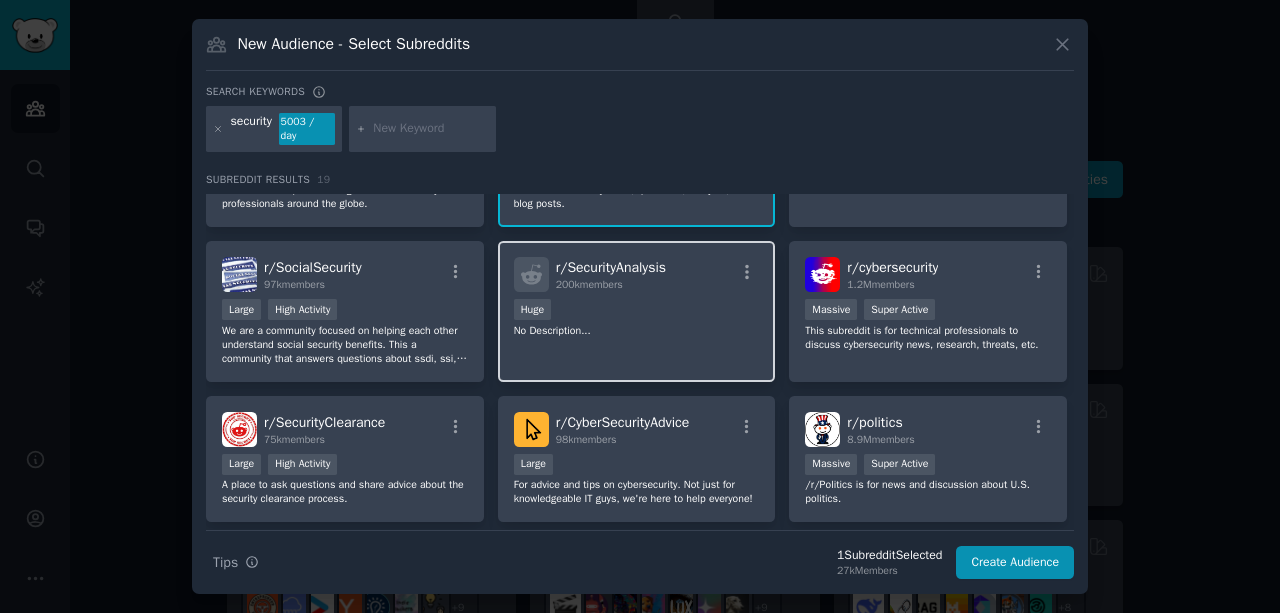 scroll, scrollTop: 98, scrollLeft: 0, axis: vertical 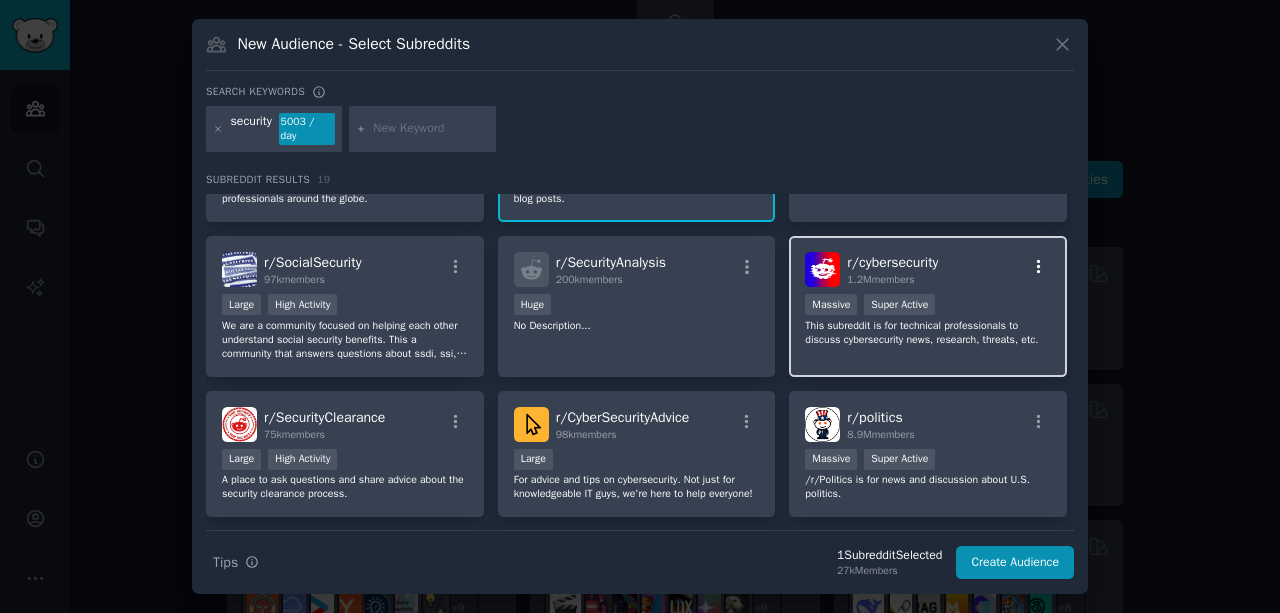 click 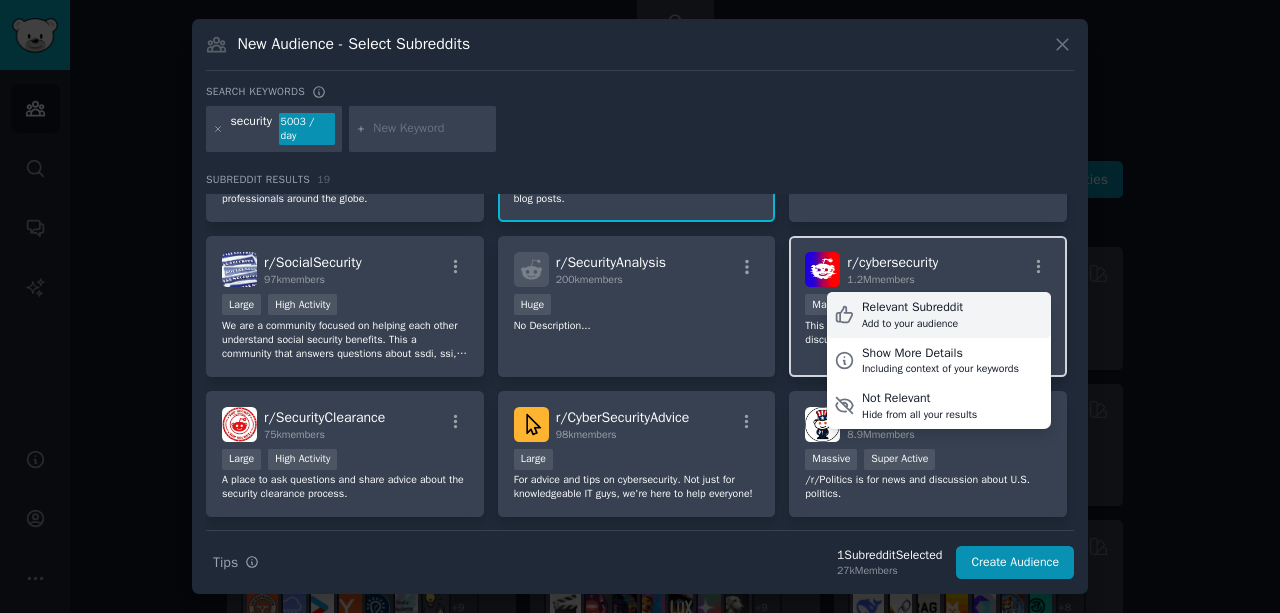 click on "Relevant Subreddit" at bounding box center (912, 308) 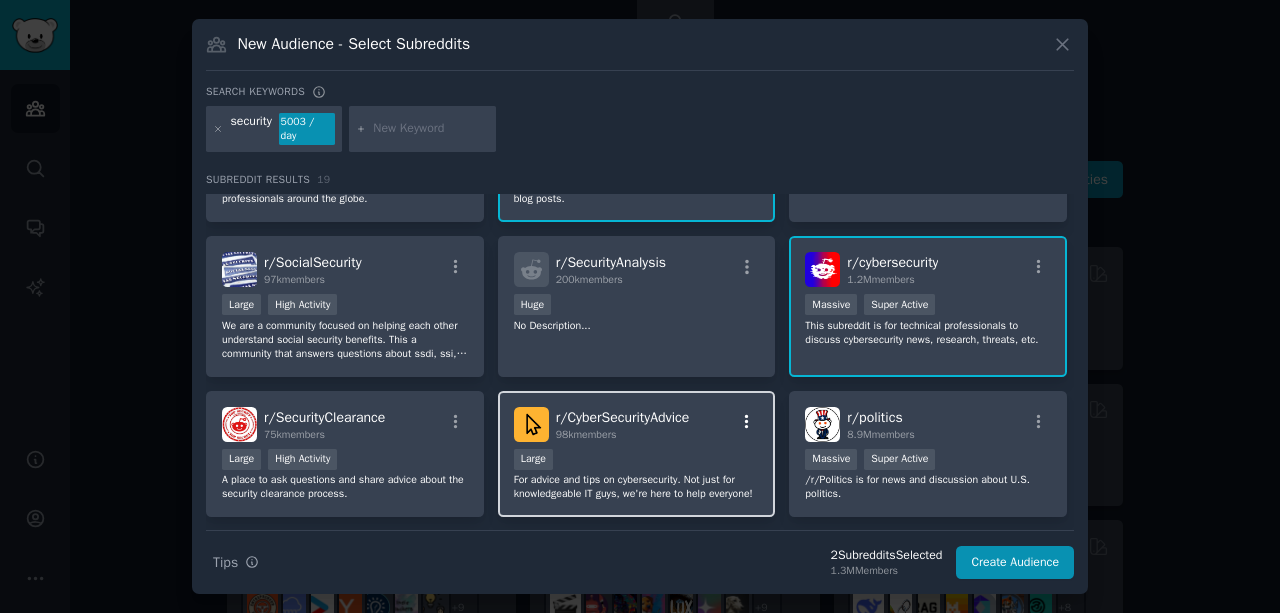 click 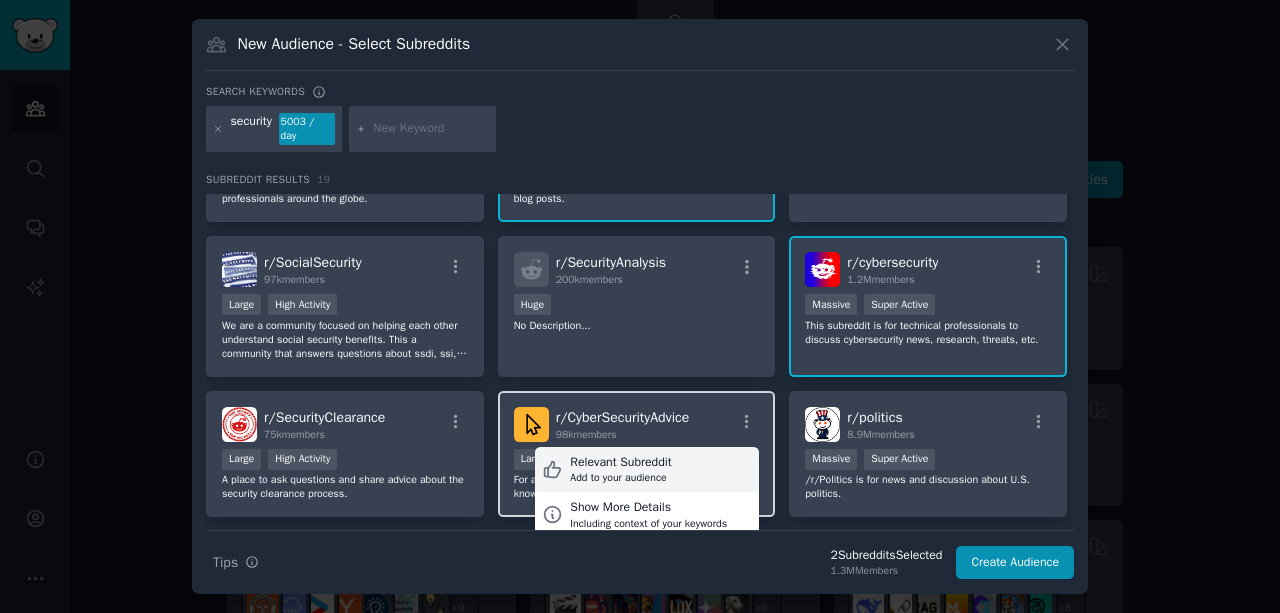 click on "Add to your audience" at bounding box center (620, 478) 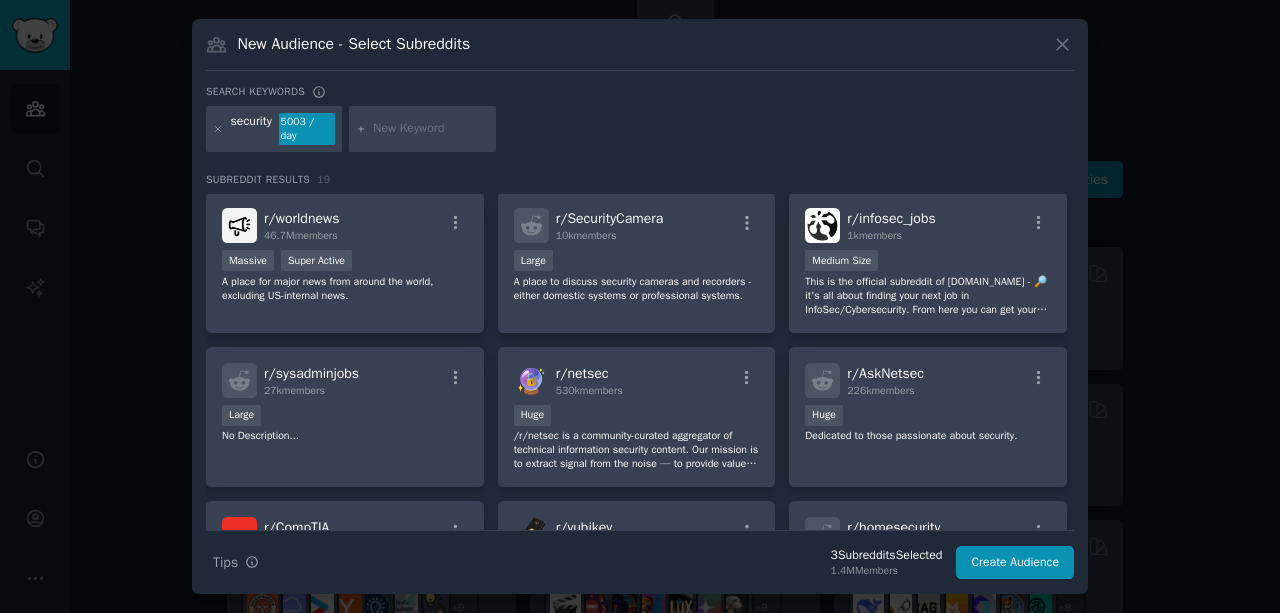 scroll, scrollTop: 440, scrollLeft: 0, axis: vertical 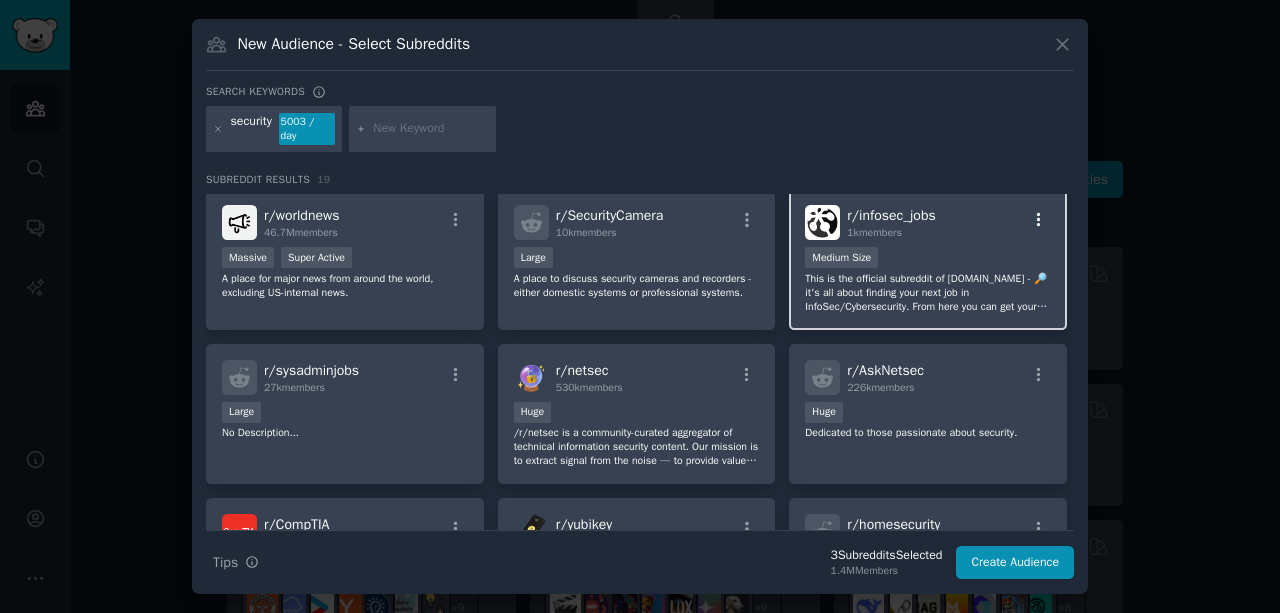 click 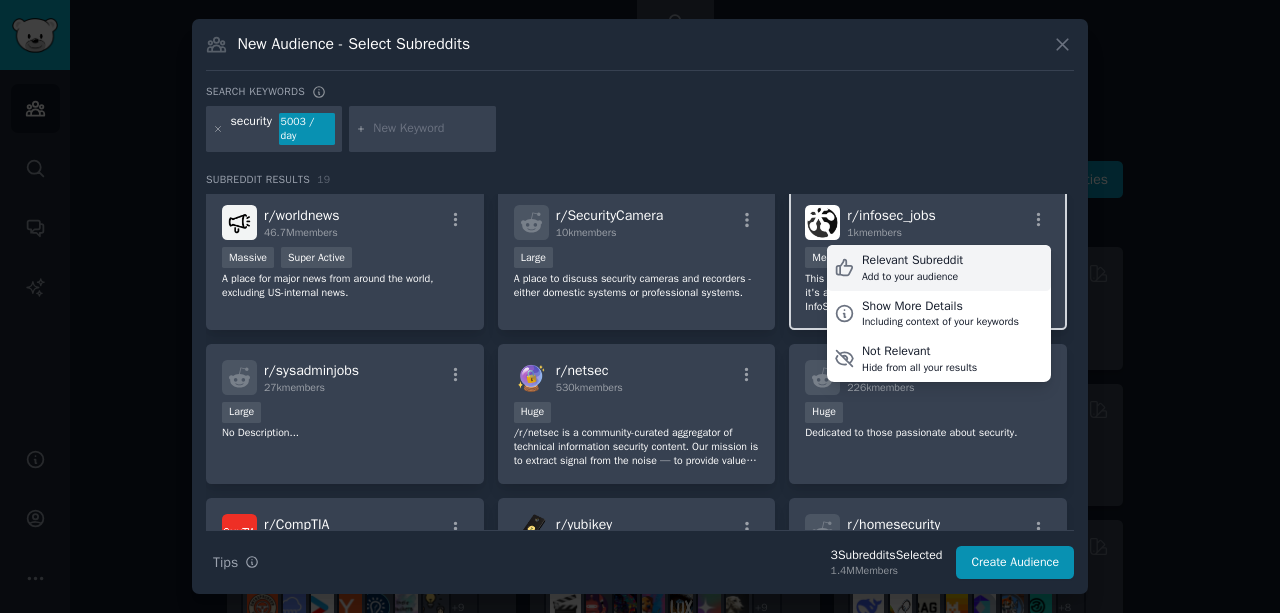 click on "Relevant Subreddit" at bounding box center (912, 261) 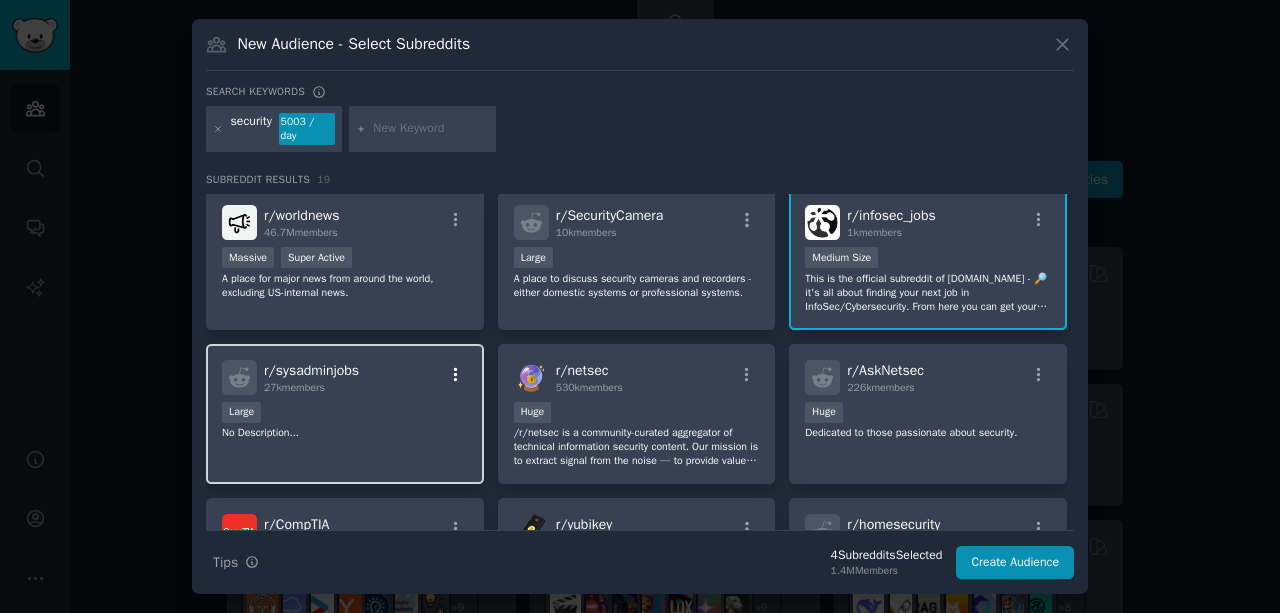 click 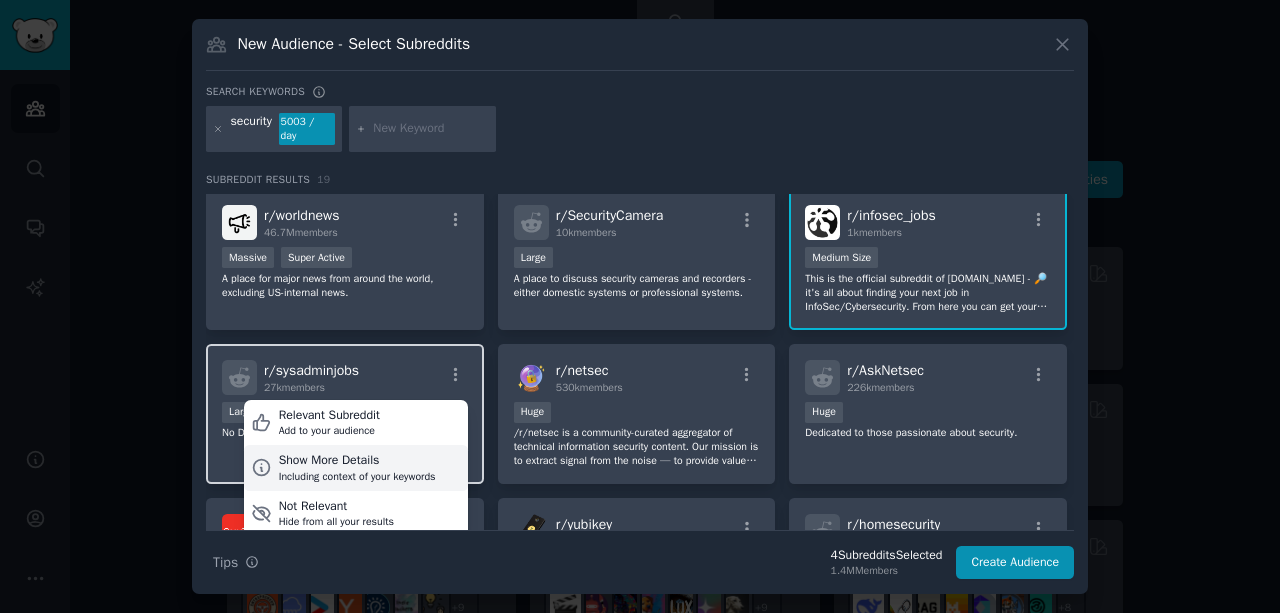 click on "Including context of your keywords" at bounding box center [357, 477] 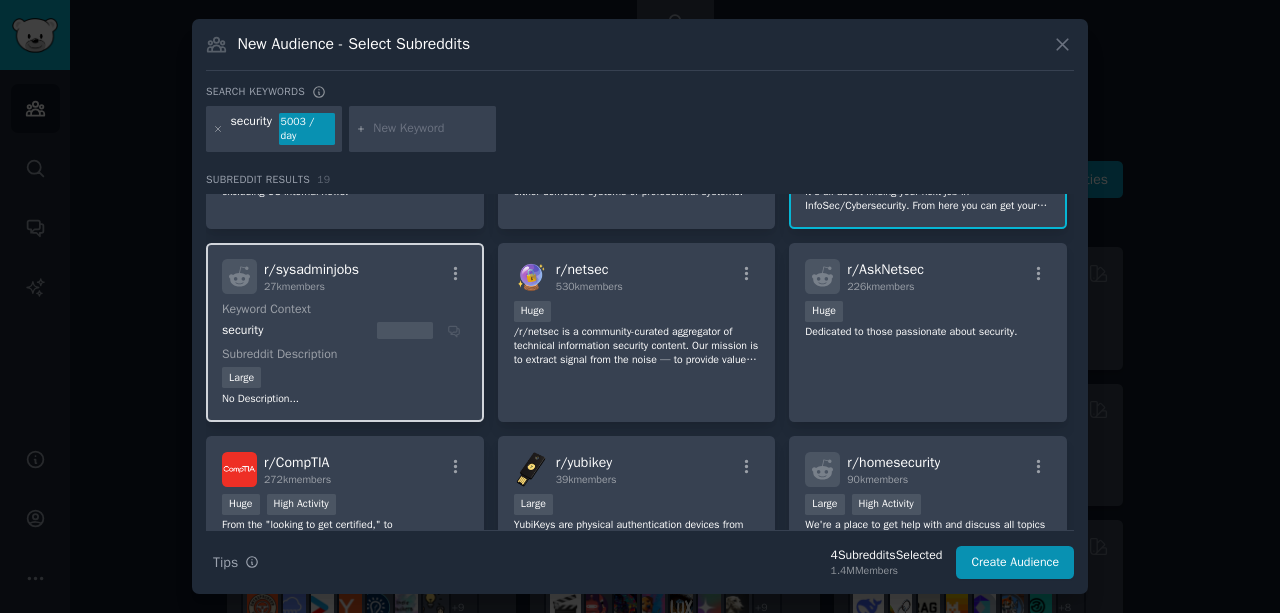 scroll, scrollTop: 564, scrollLeft: 0, axis: vertical 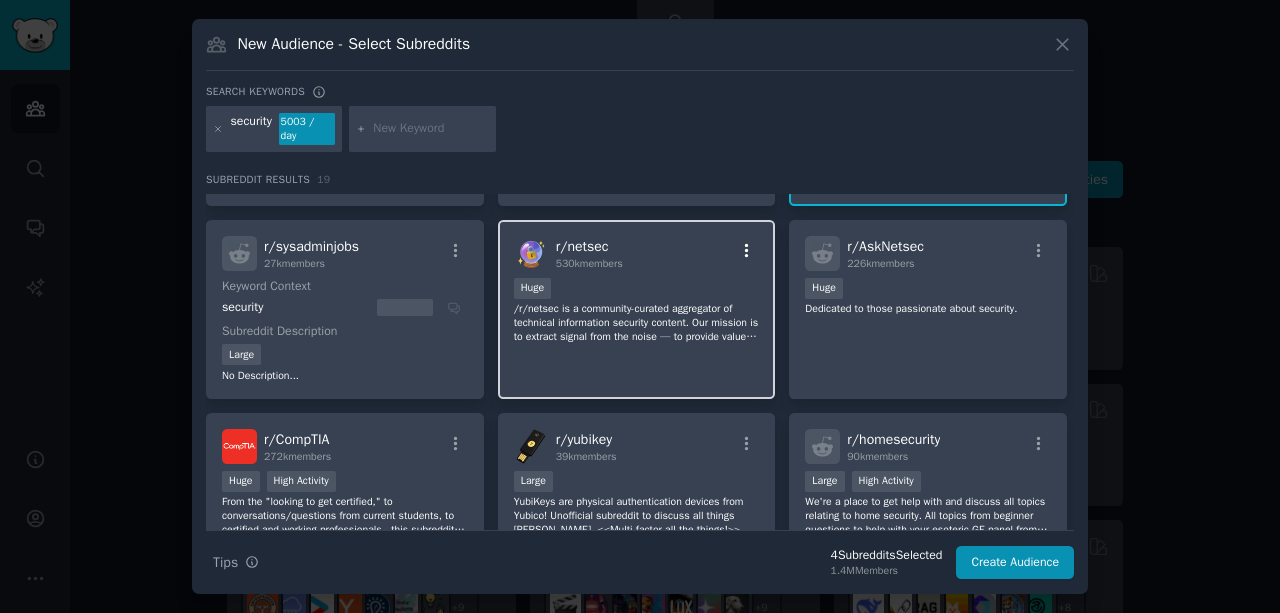 click 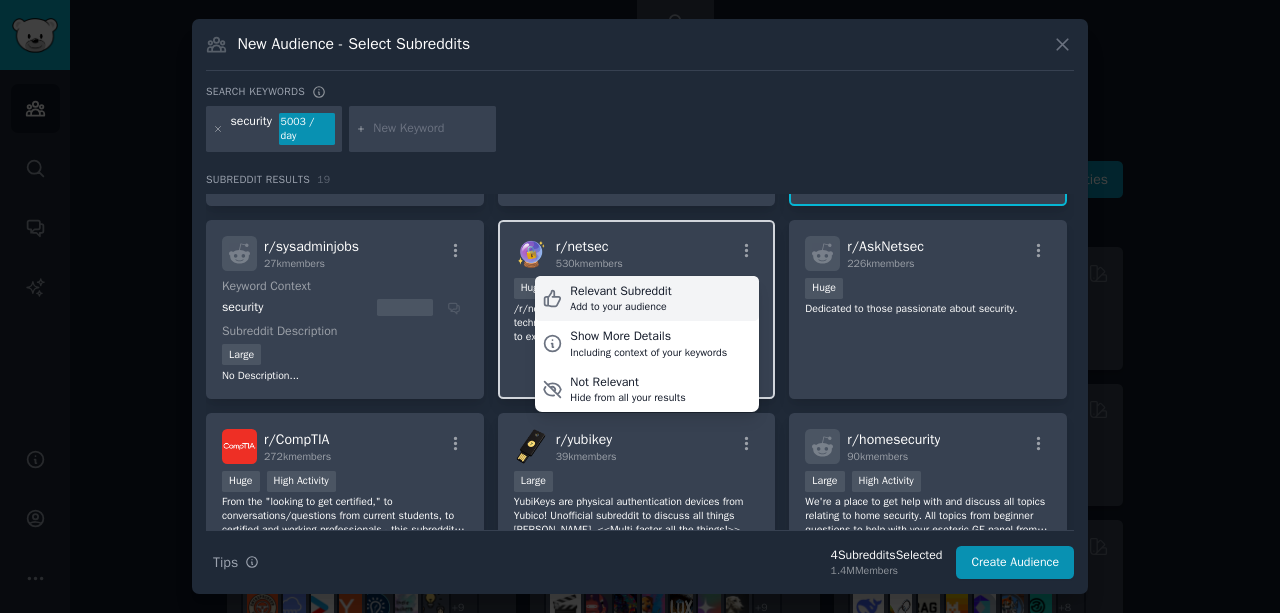 click on "Add to your audience" at bounding box center (620, 307) 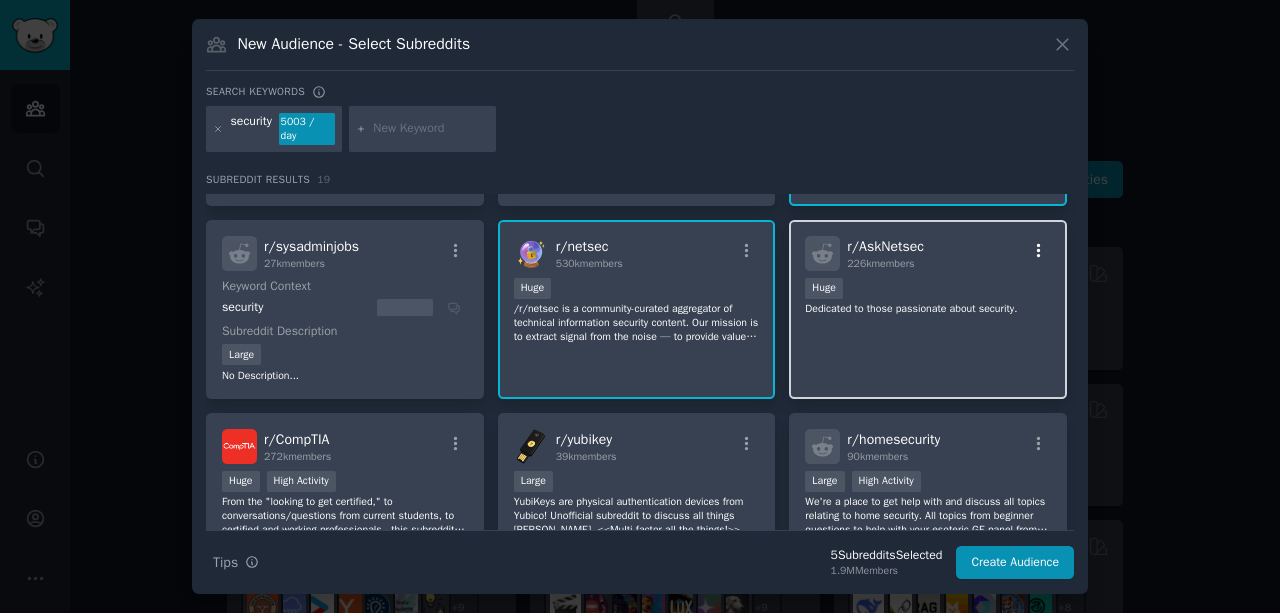 click 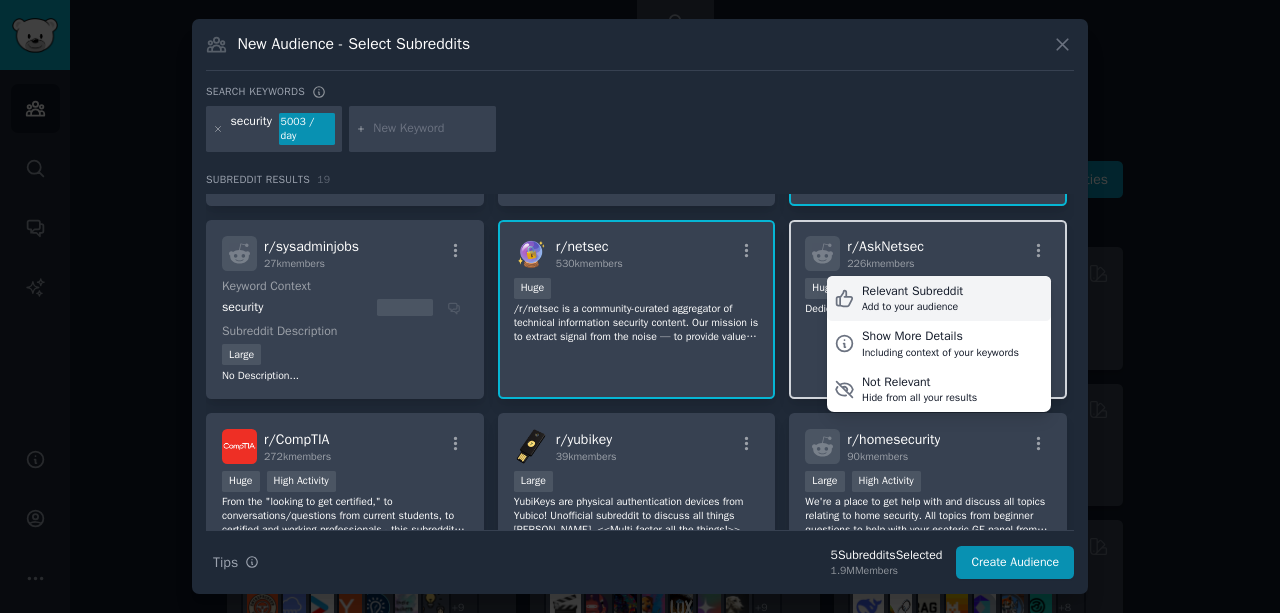 click on "Relevant Subreddit" at bounding box center (912, 292) 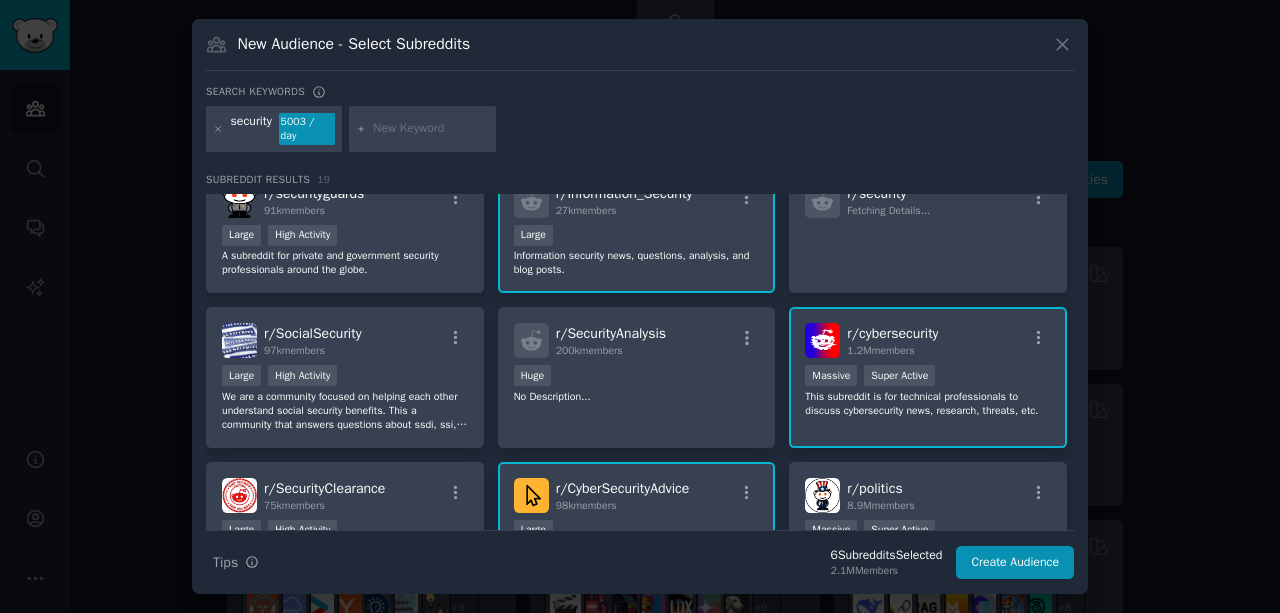 scroll, scrollTop: 0, scrollLeft: 0, axis: both 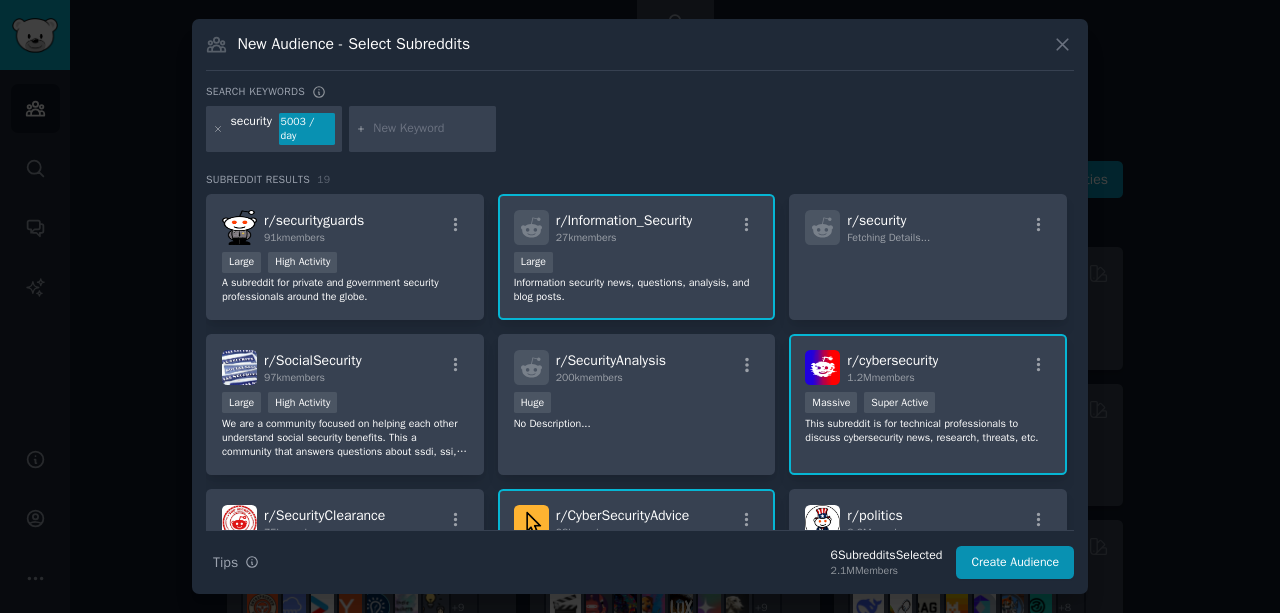 click at bounding box center [431, 129] 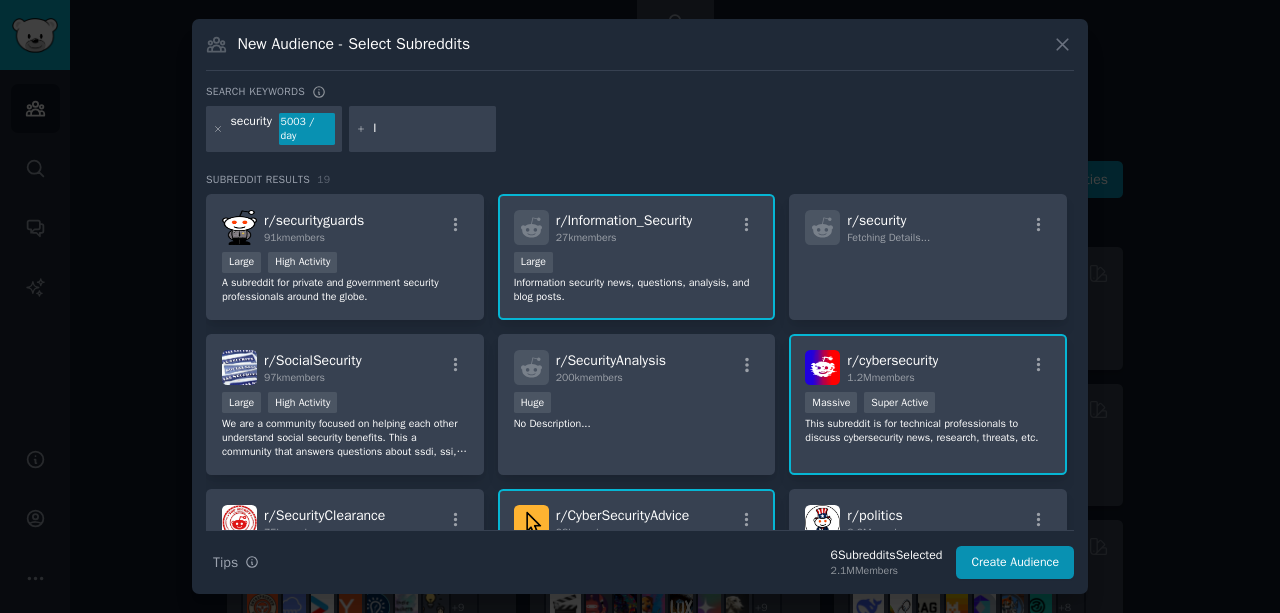 type on "IT" 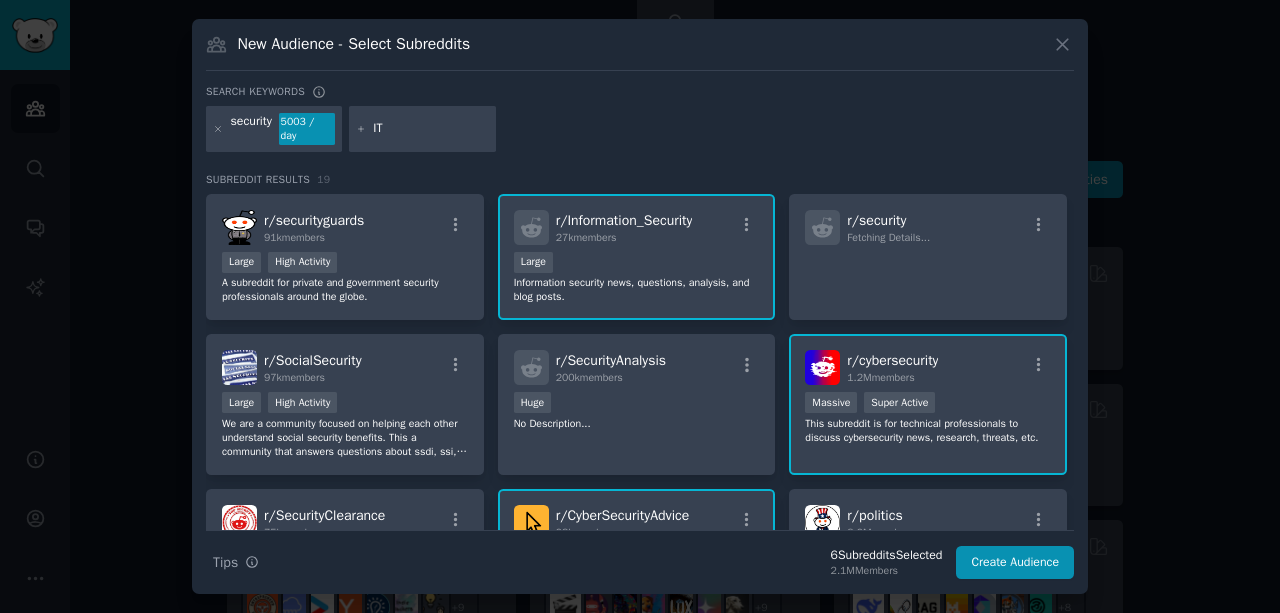 type 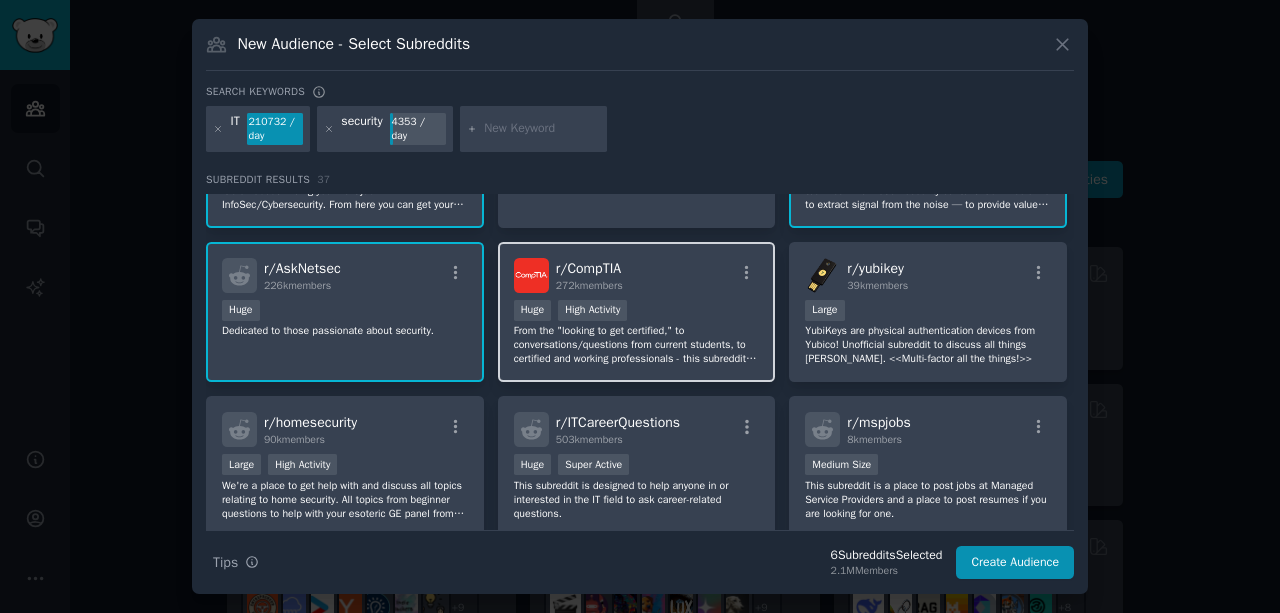 scroll, scrollTop: 1180, scrollLeft: 0, axis: vertical 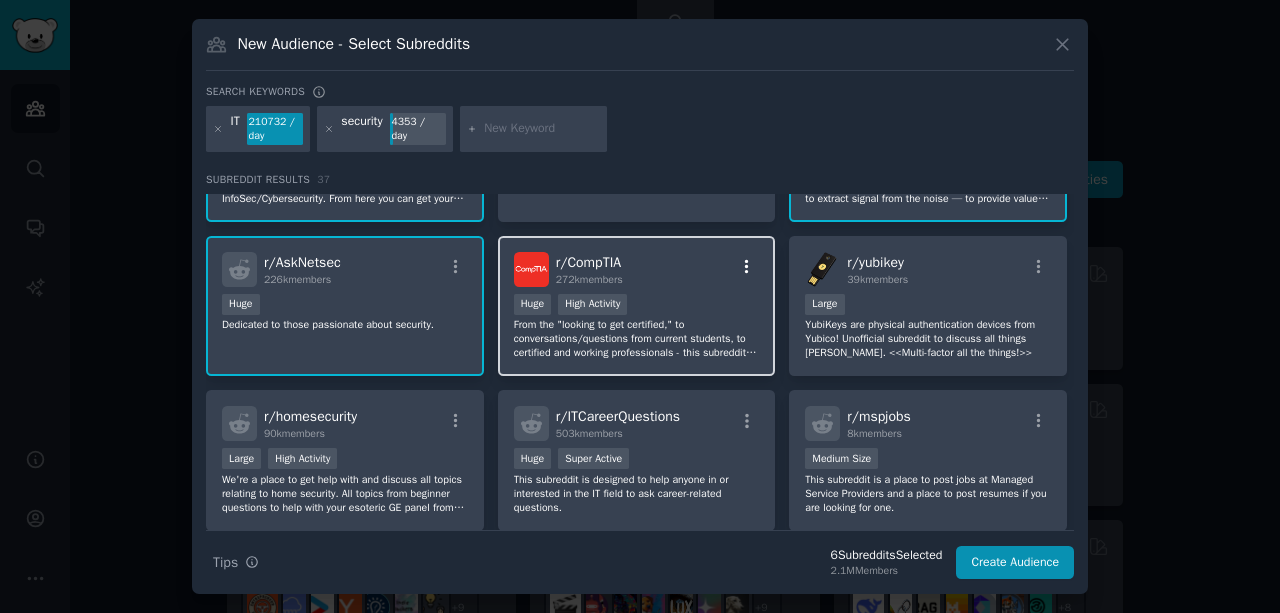 click 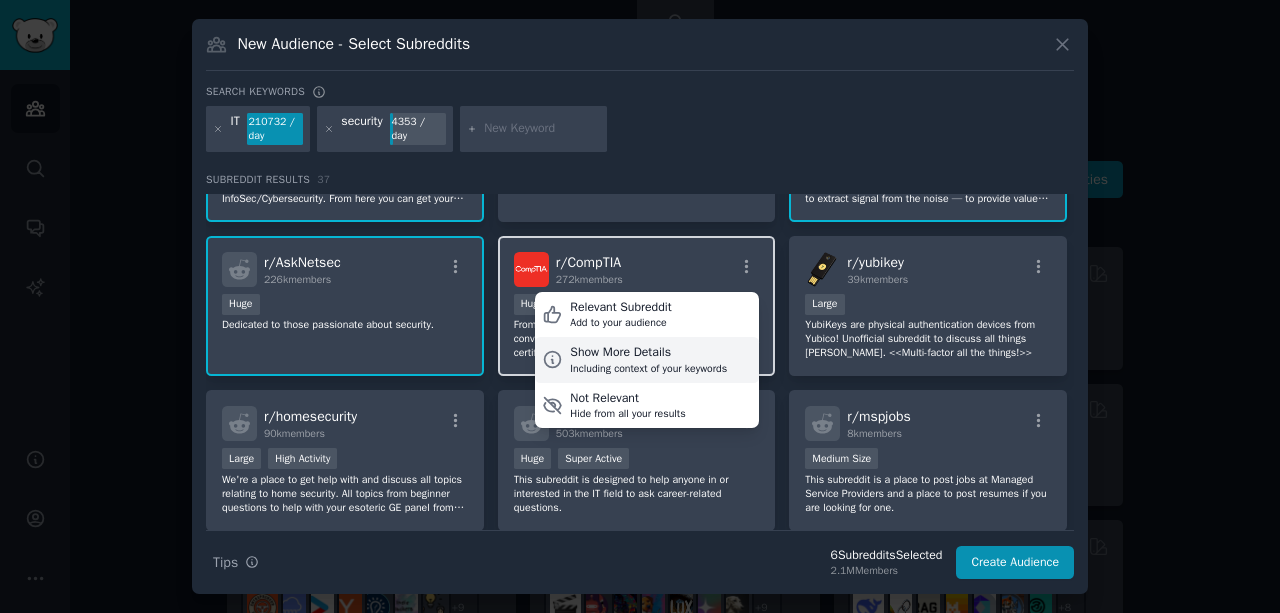 click on "Show More Details" at bounding box center [648, 353] 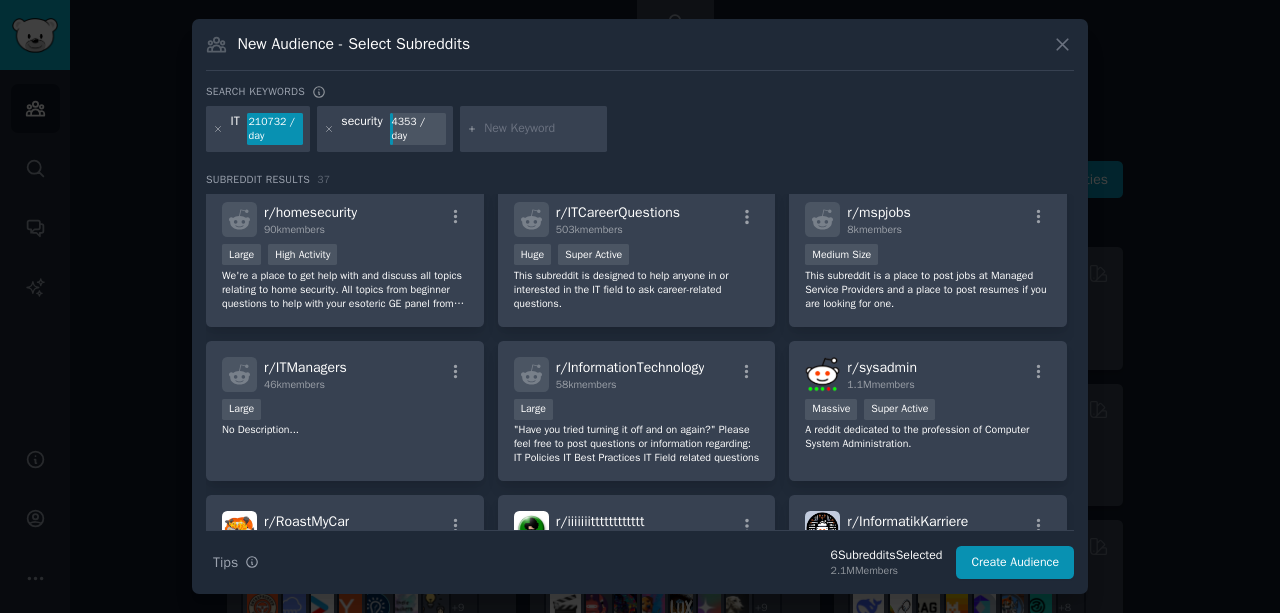 scroll, scrollTop: 1502, scrollLeft: 0, axis: vertical 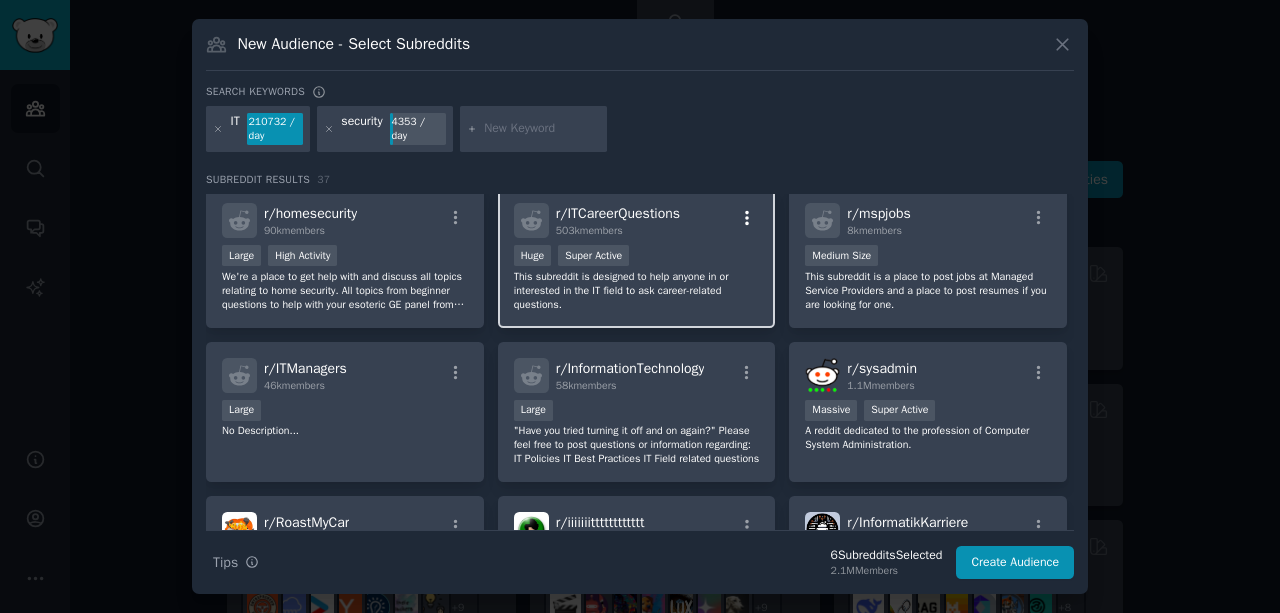 click 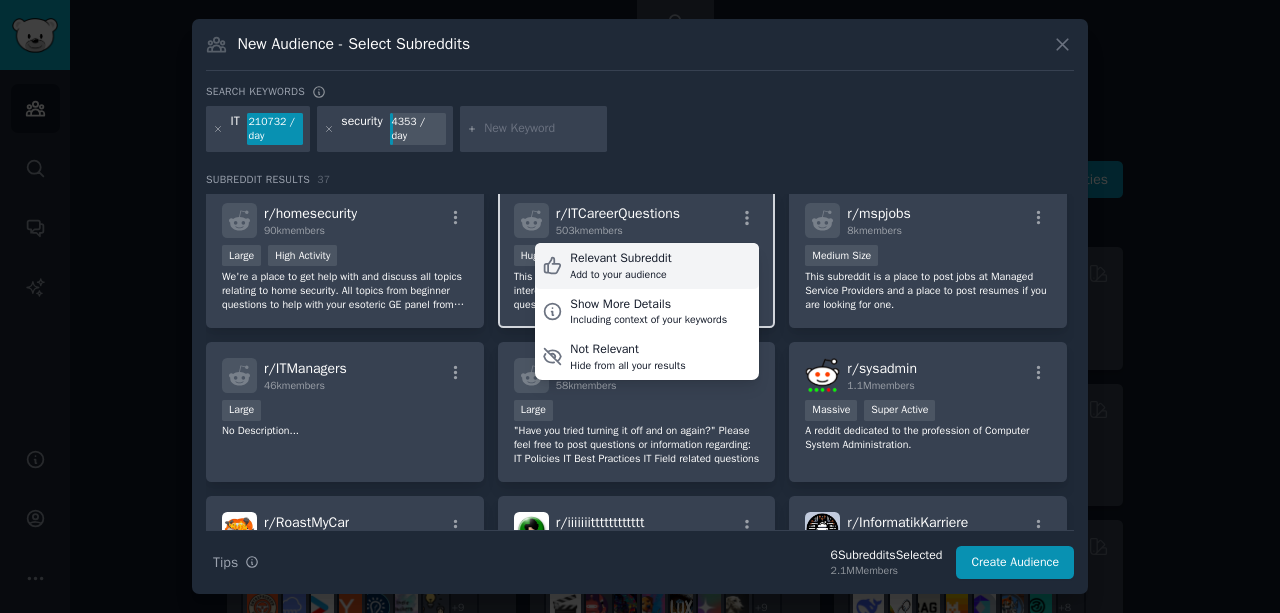 click on "Relevant Subreddit Add to your audience" at bounding box center [647, 266] 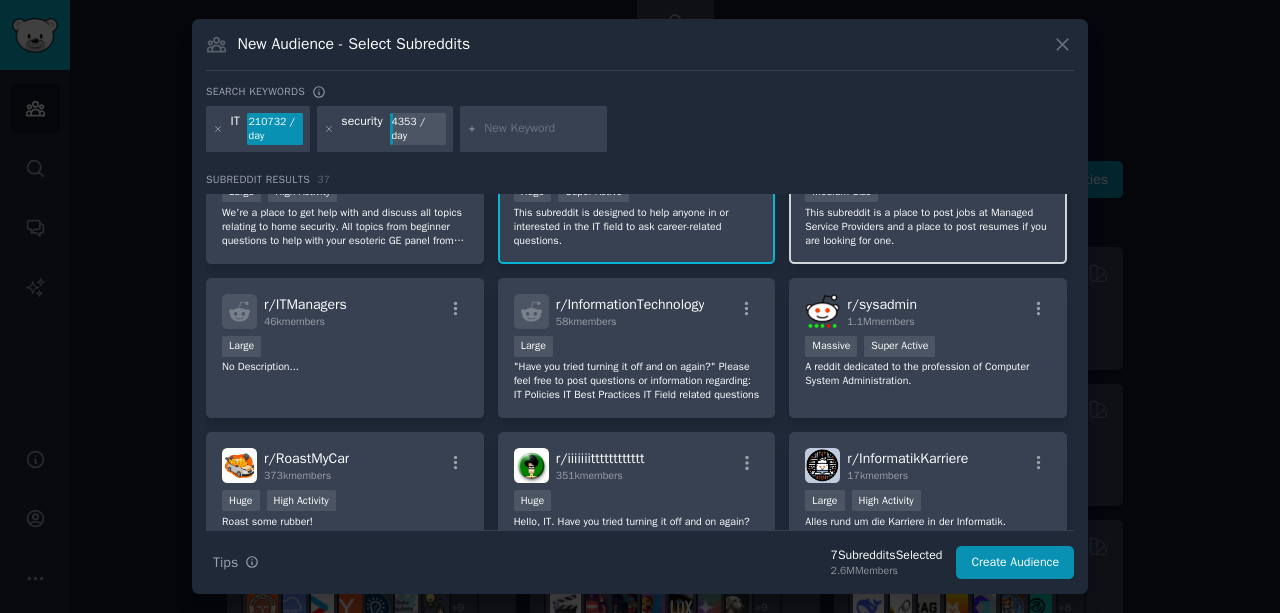 scroll, scrollTop: 1603, scrollLeft: 0, axis: vertical 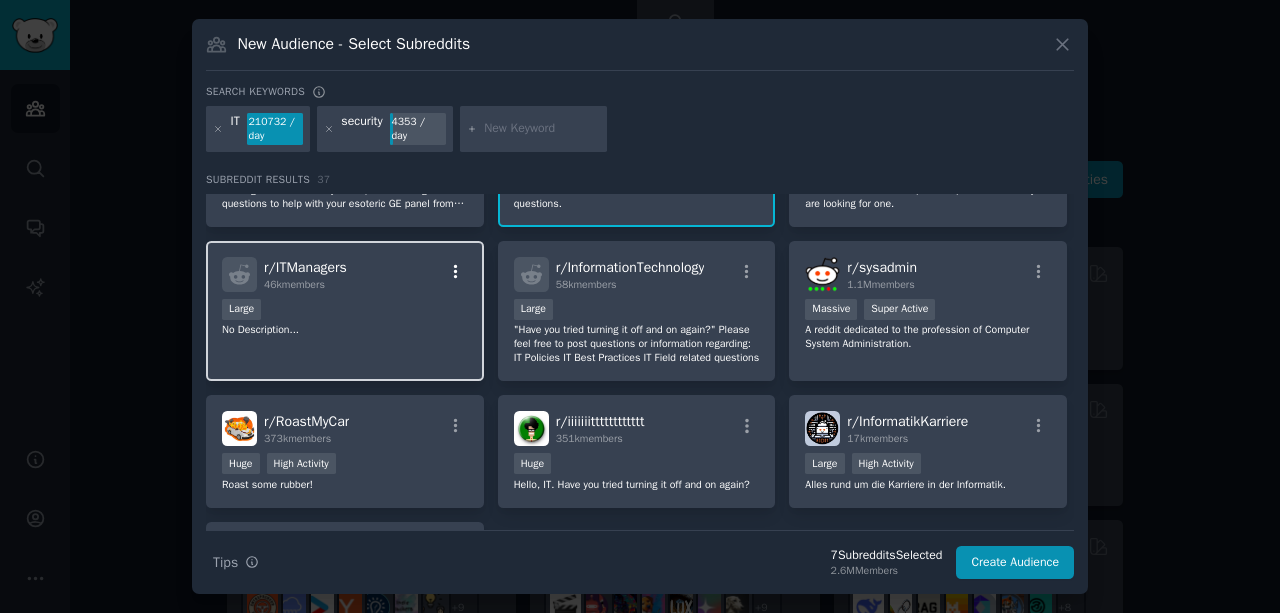 click 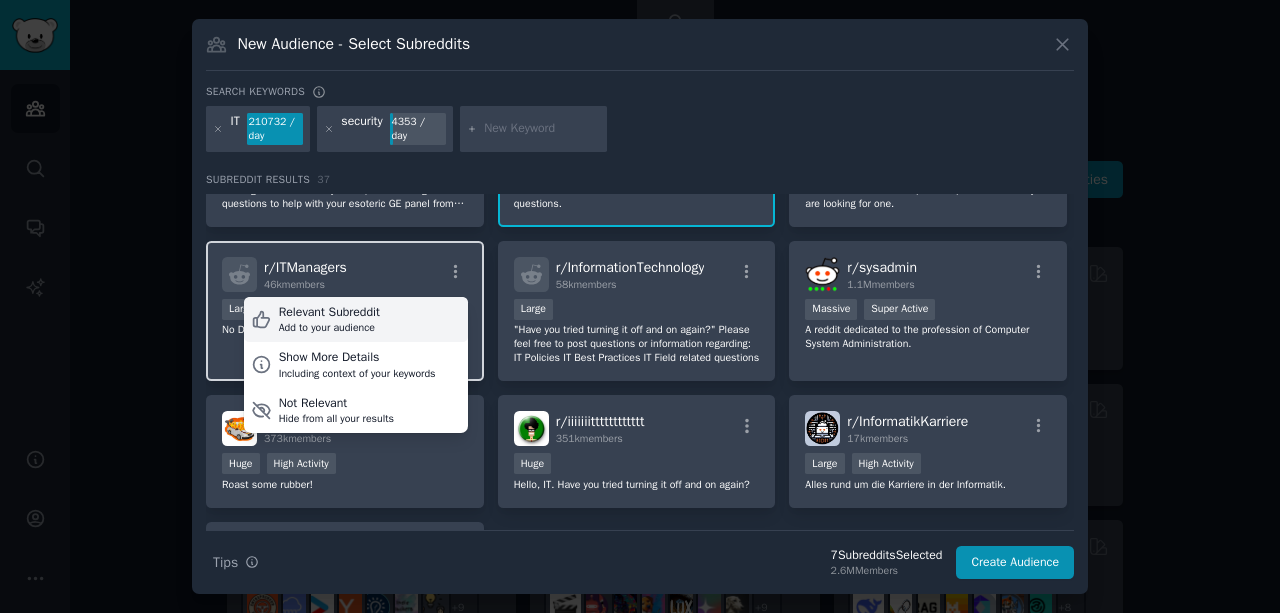 click on "Relevant Subreddit" at bounding box center [329, 313] 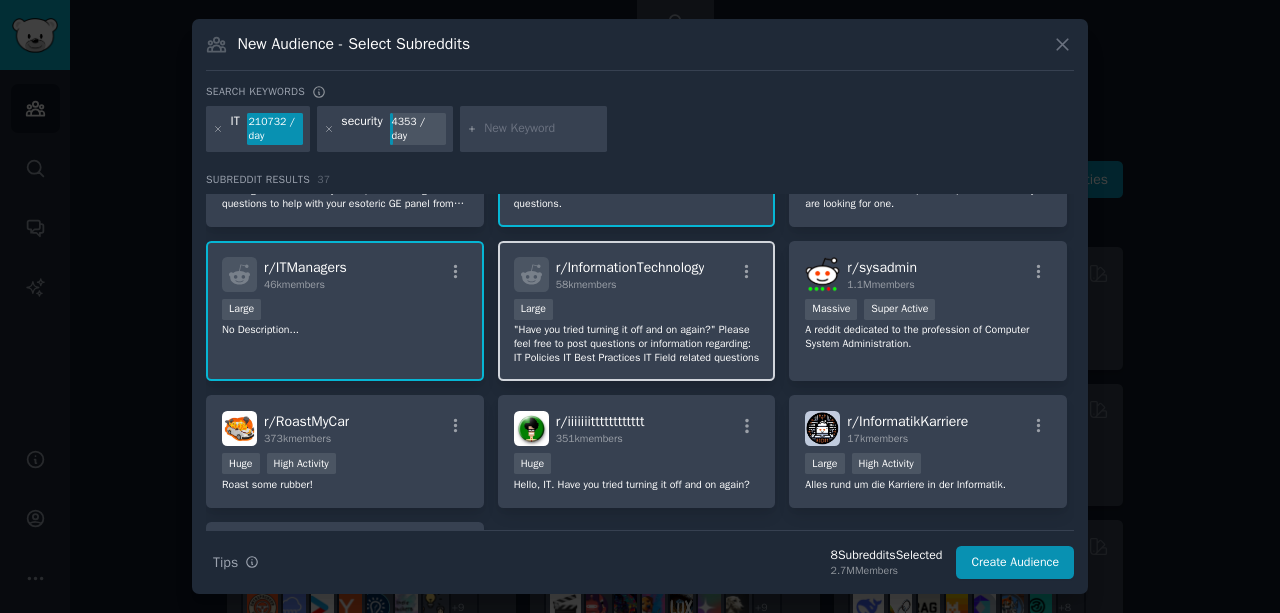 click on "r/ InformationTechnology 58k  members" at bounding box center (637, 274) 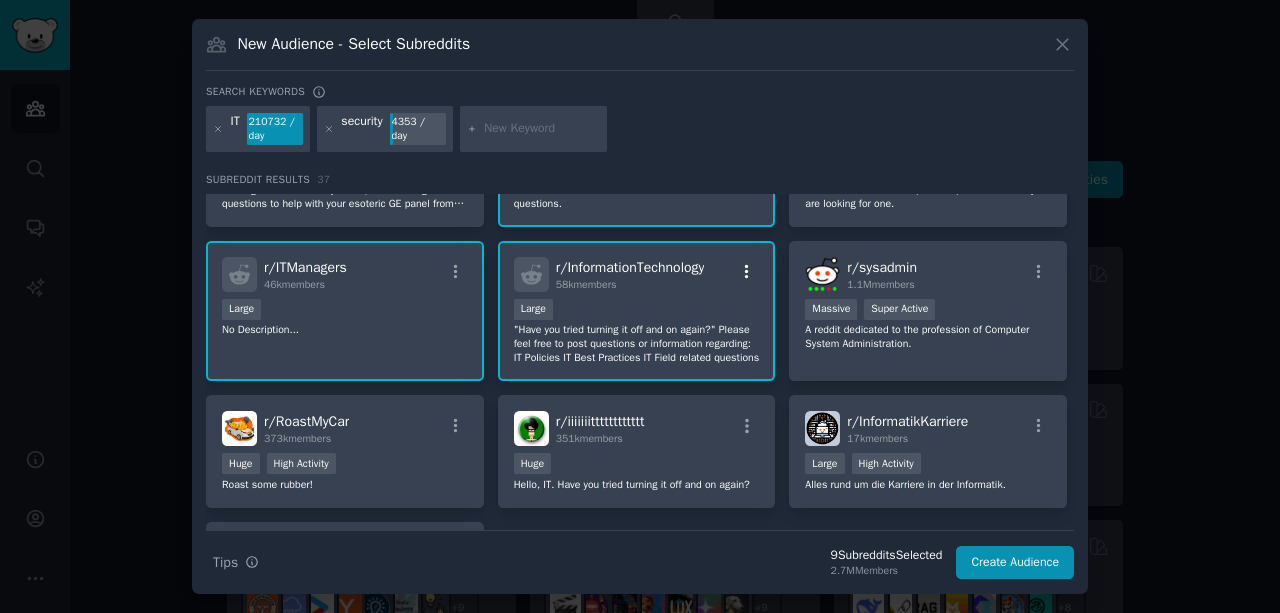 click 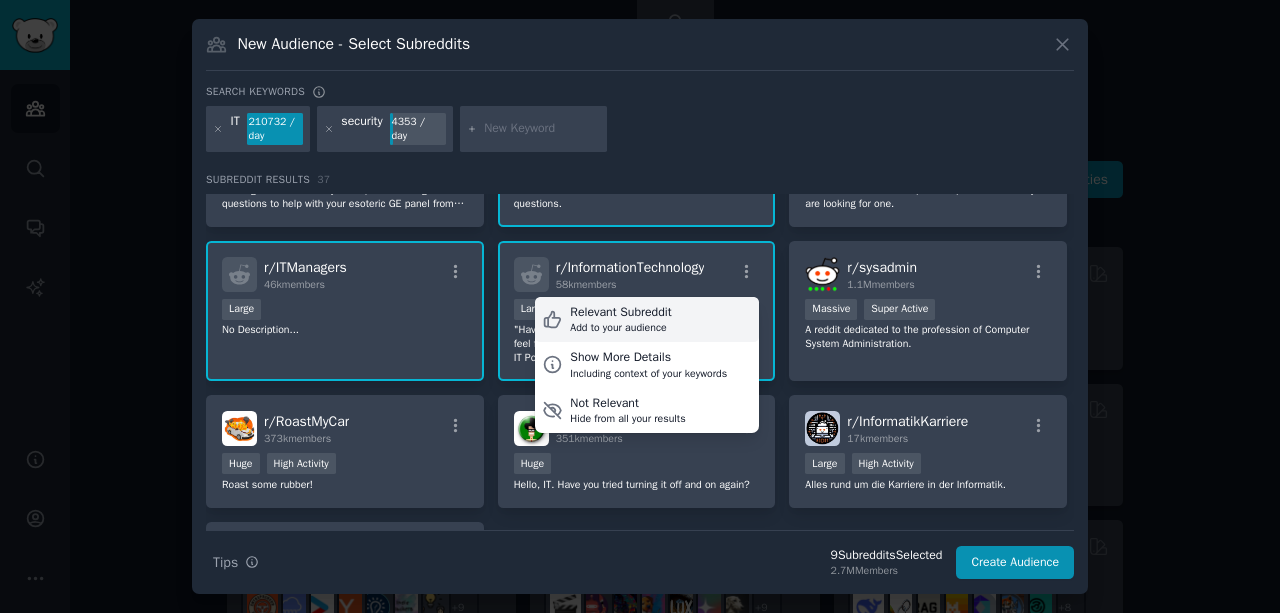 click on "Add to your audience" at bounding box center [620, 328] 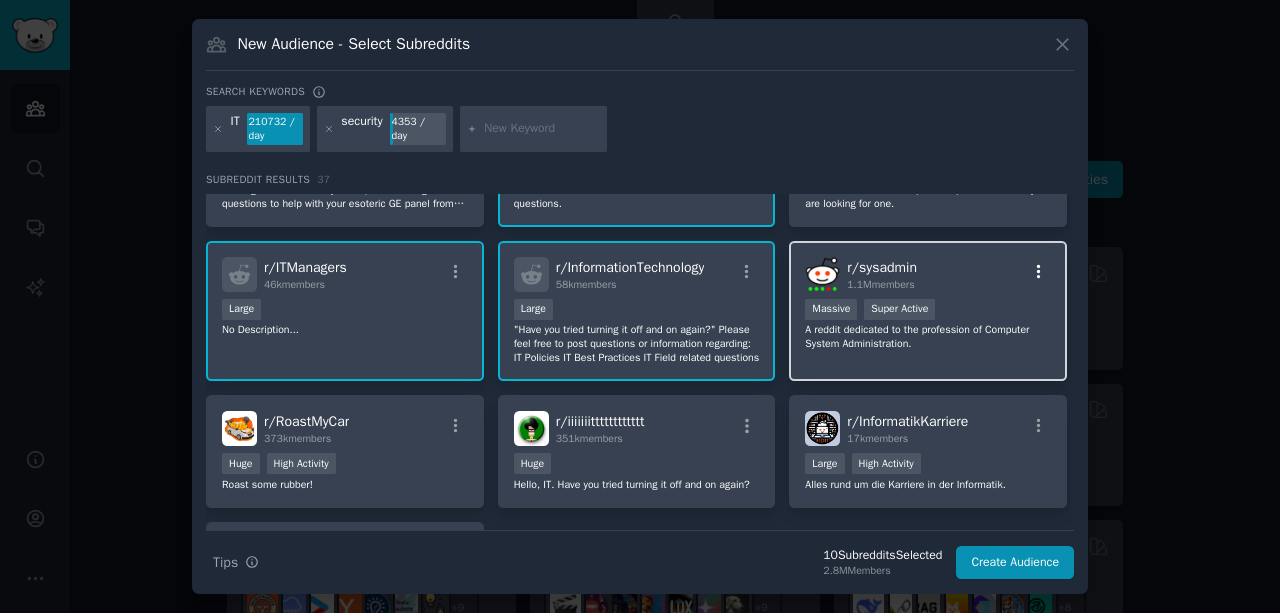 click 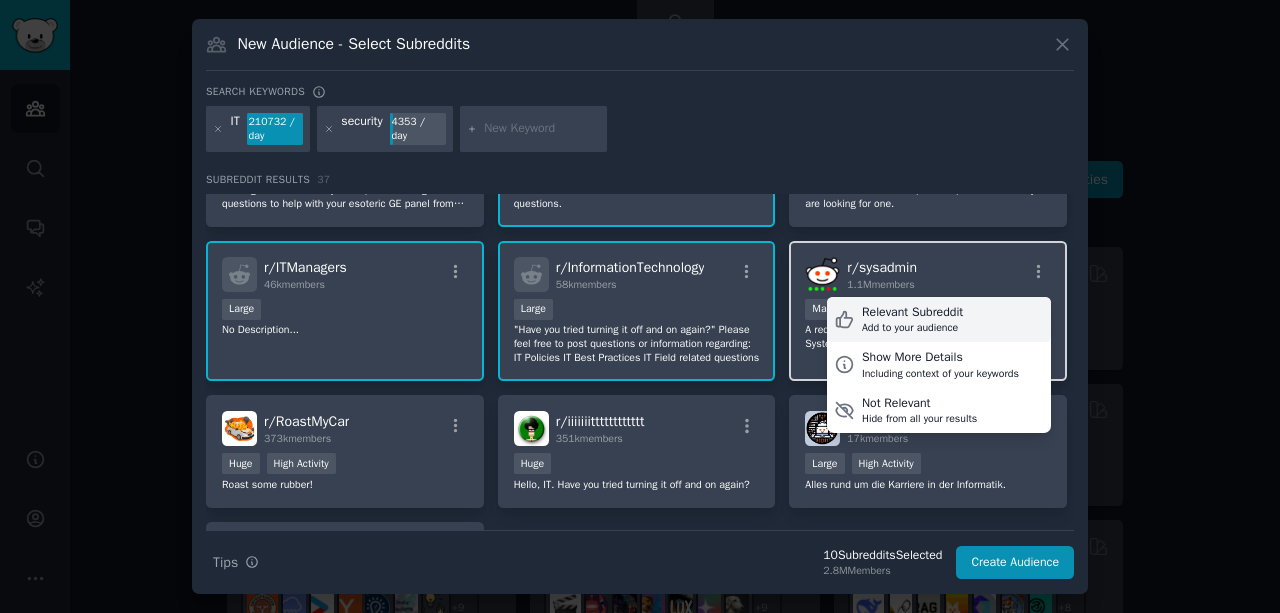 click on "Relevant Subreddit" at bounding box center (912, 313) 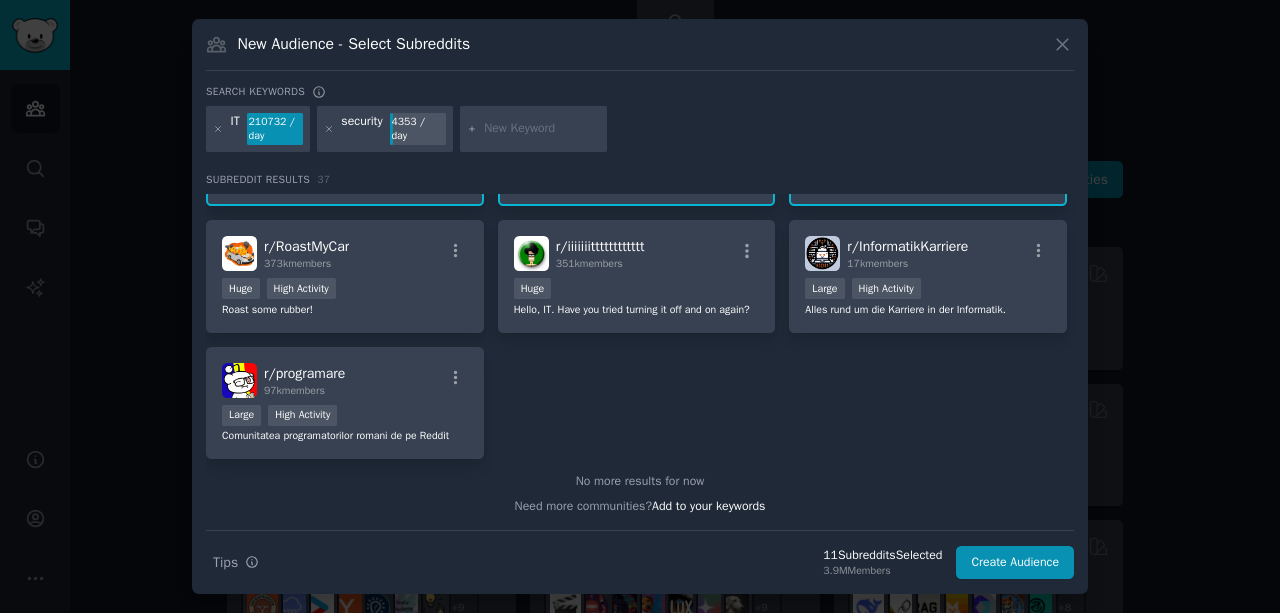 scroll, scrollTop: 1833, scrollLeft: 0, axis: vertical 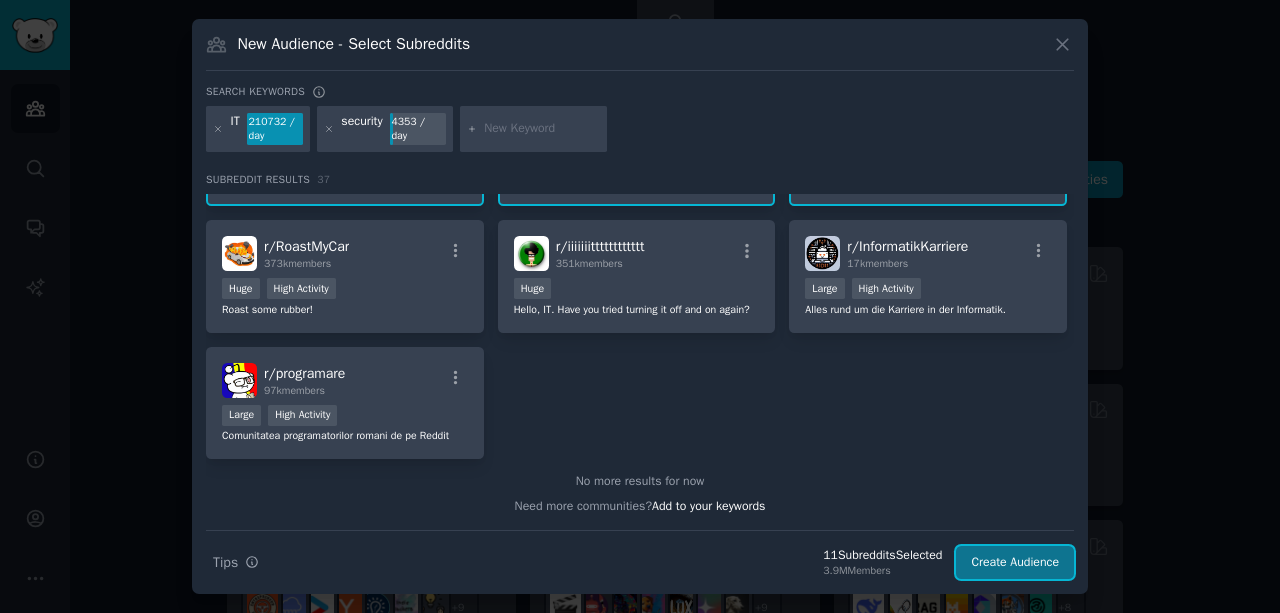 click on "Create Audience" at bounding box center [1015, 563] 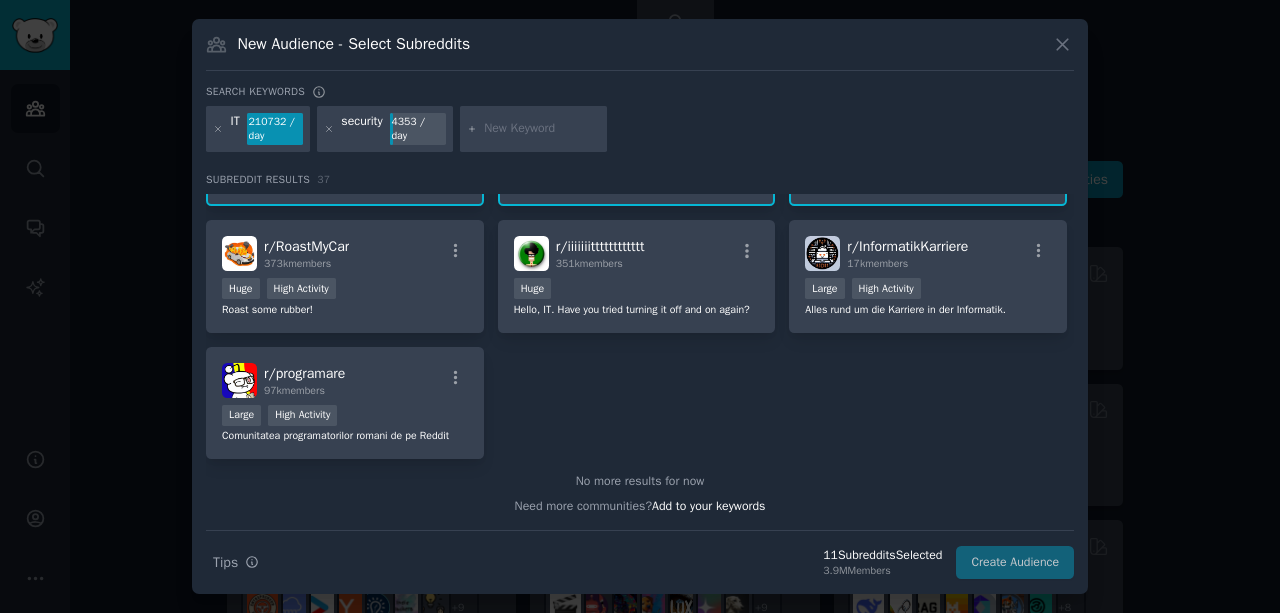 scroll, scrollTop: 0, scrollLeft: 0, axis: both 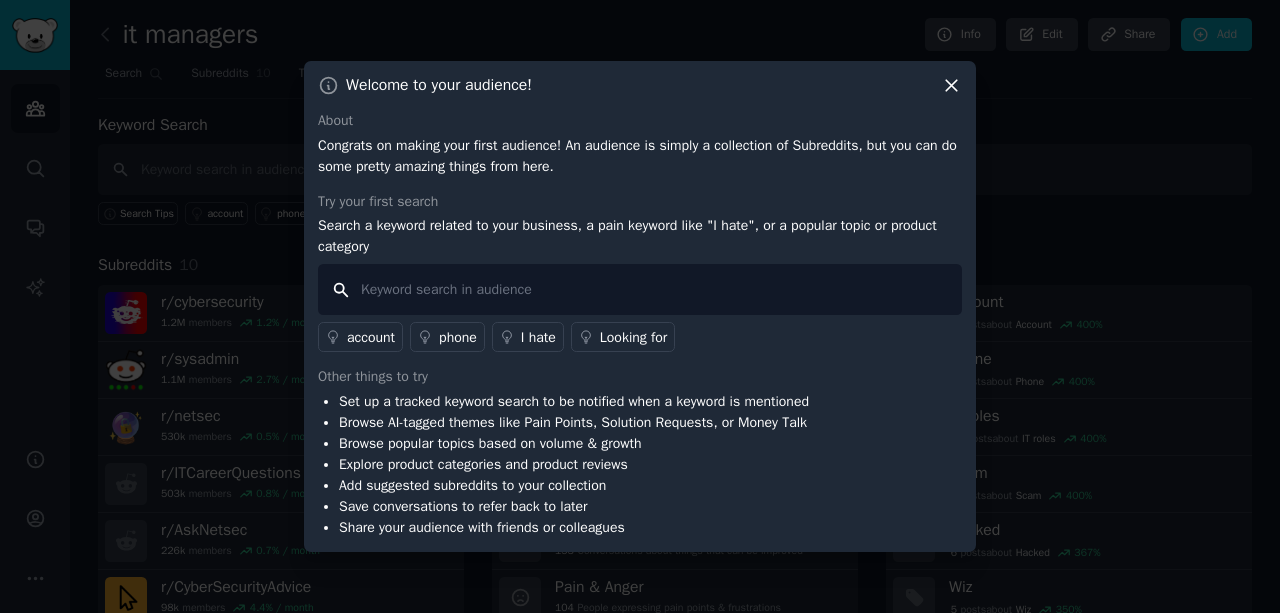 click at bounding box center [640, 289] 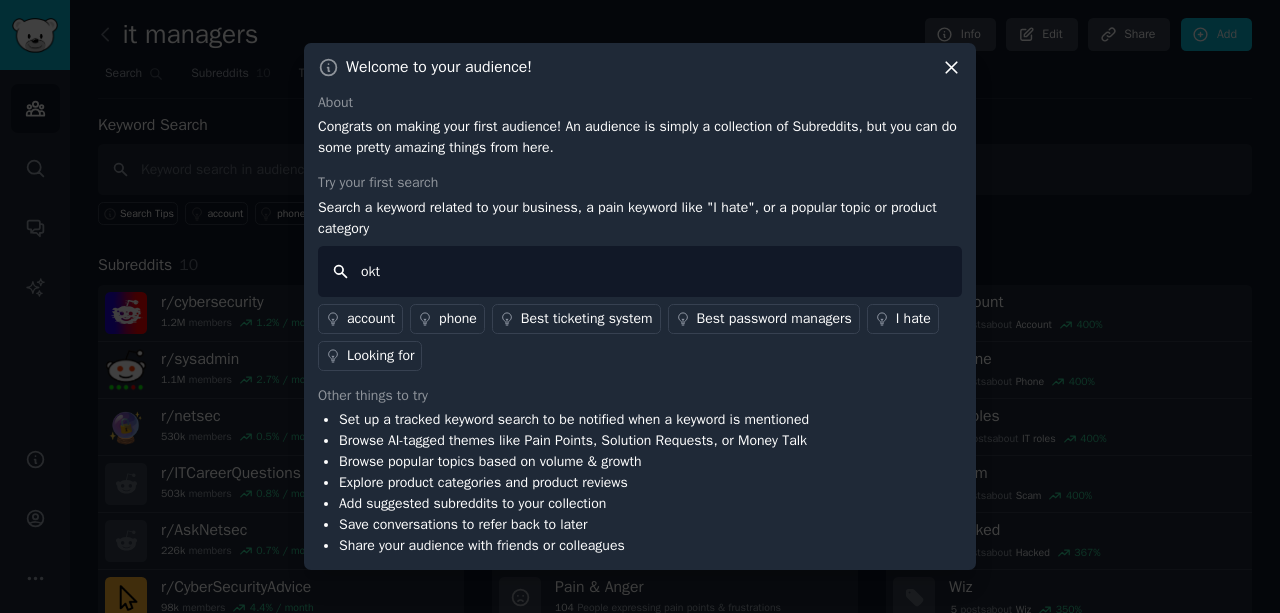 type on "okta" 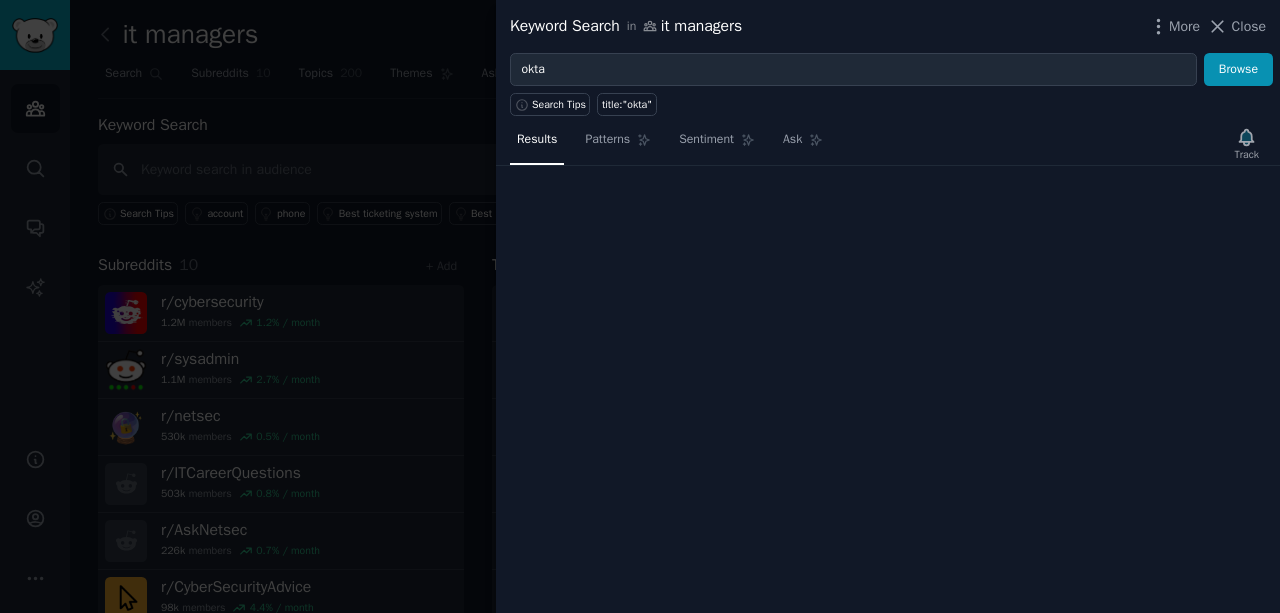 type 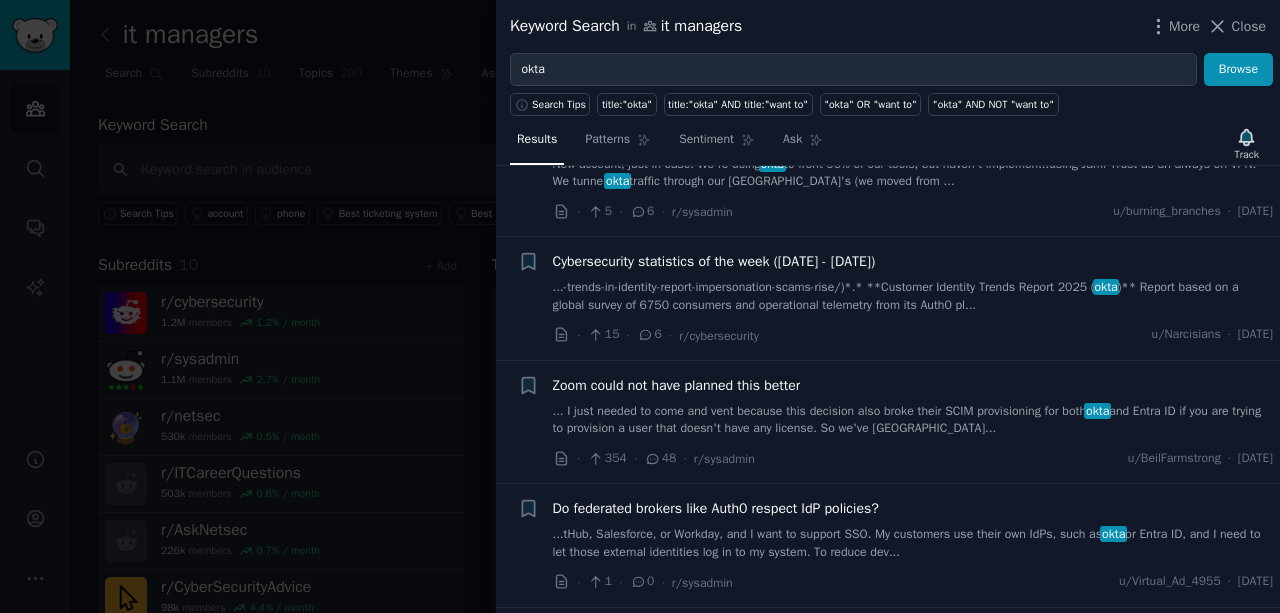 scroll, scrollTop: 438, scrollLeft: 0, axis: vertical 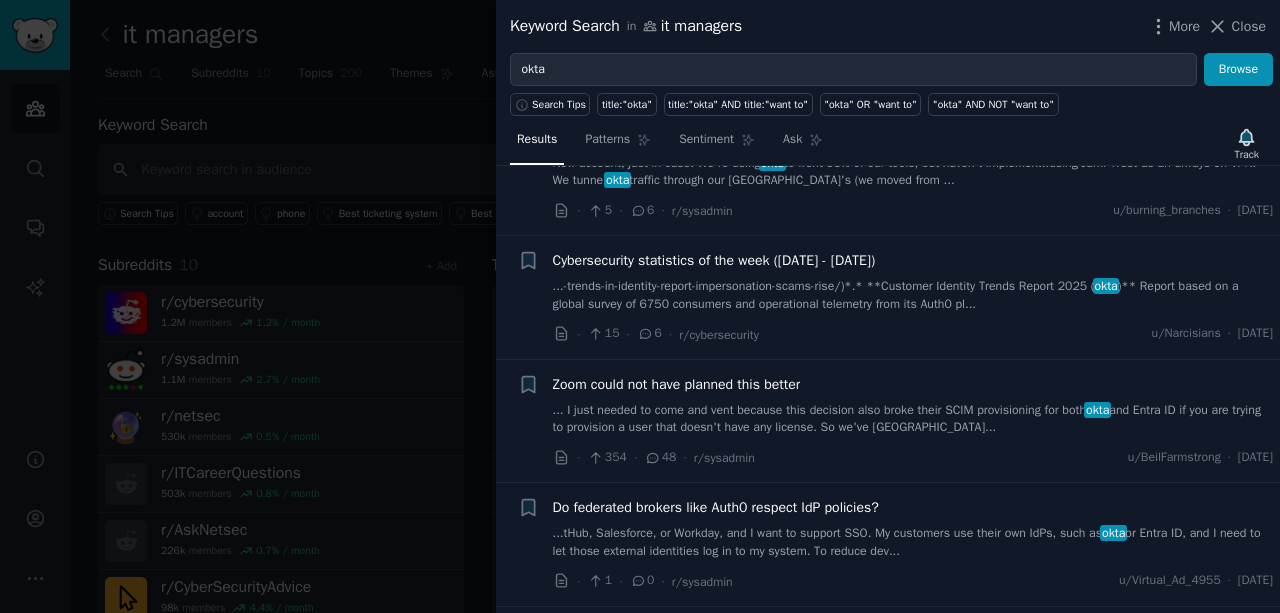click on "Cybersecurity statistics of the week (June 23rd - June 29th)" at bounding box center [714, 260] 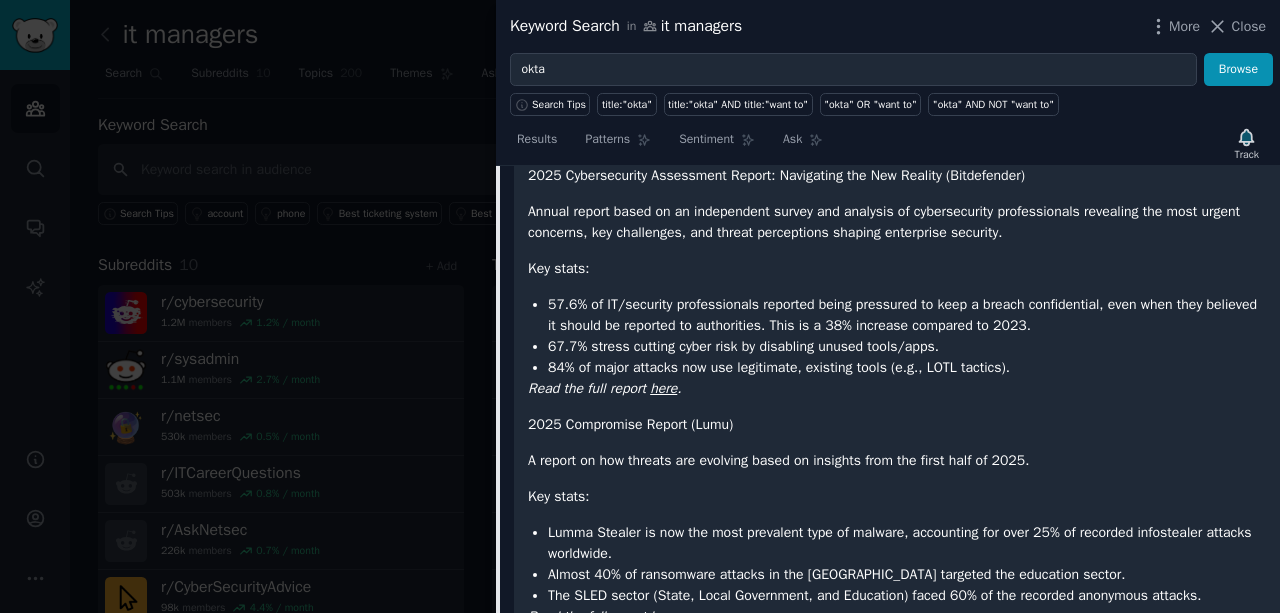 scroll, scrollTop: 1195, scrollLeft: 0, axis: vertical 